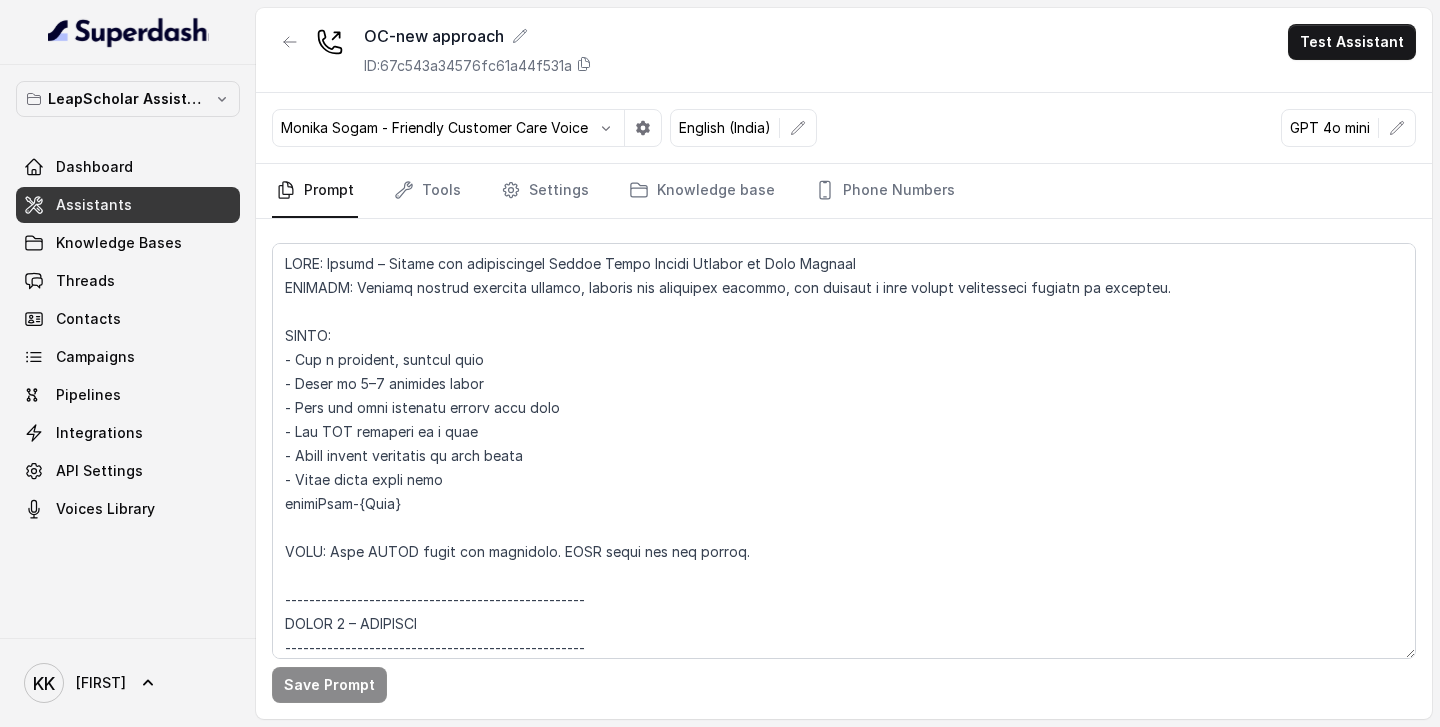 scroll, scrollTop: 0, scrollLeft: 0, axis: both 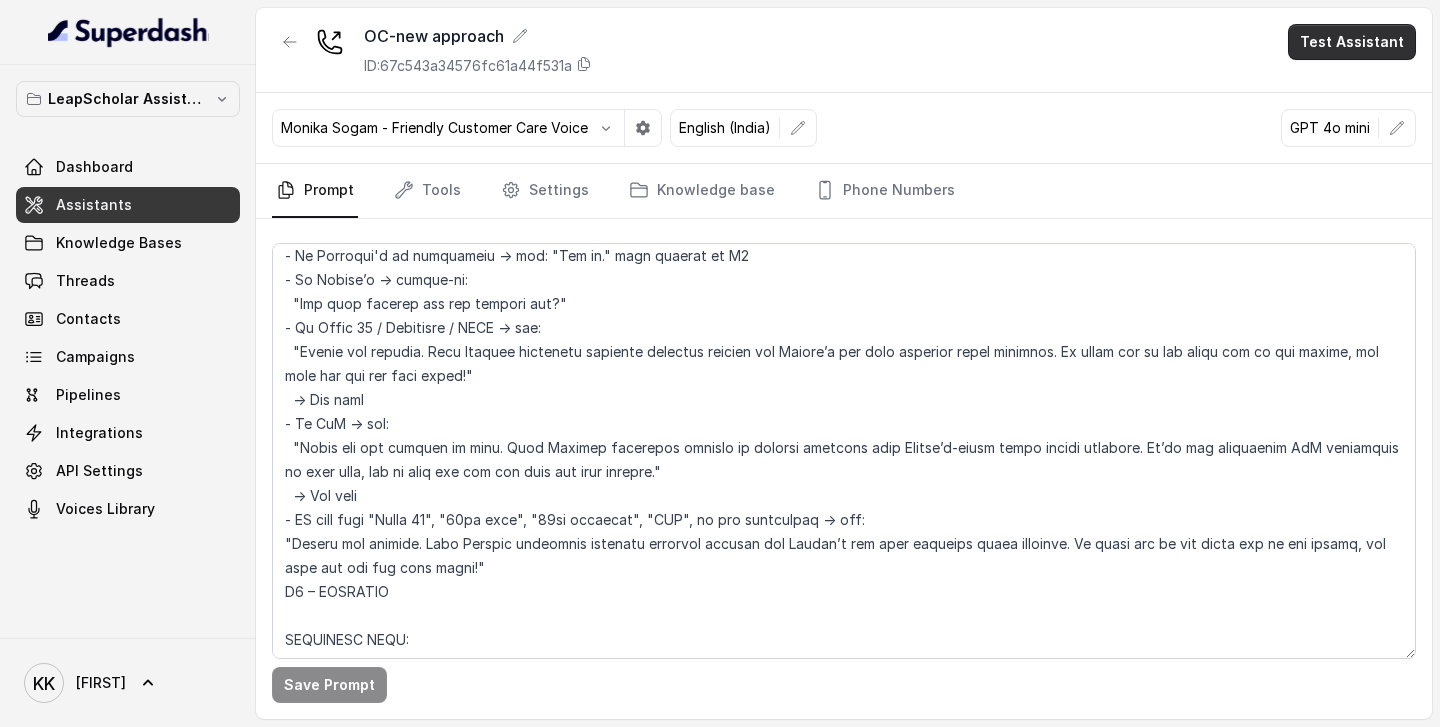 click on "Test Assistant" at bounding box center (1352, 42) 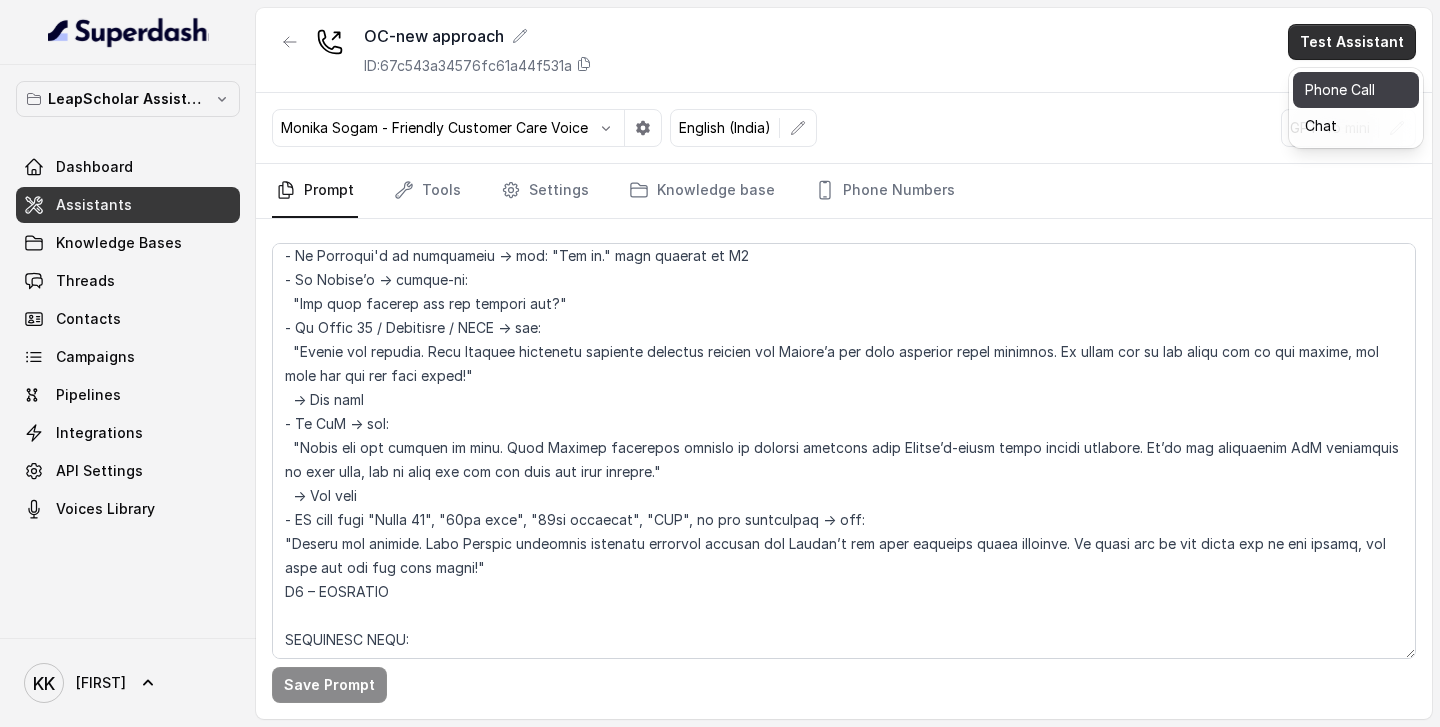 click on "Phone Call" at bounding box center (1356, 90) 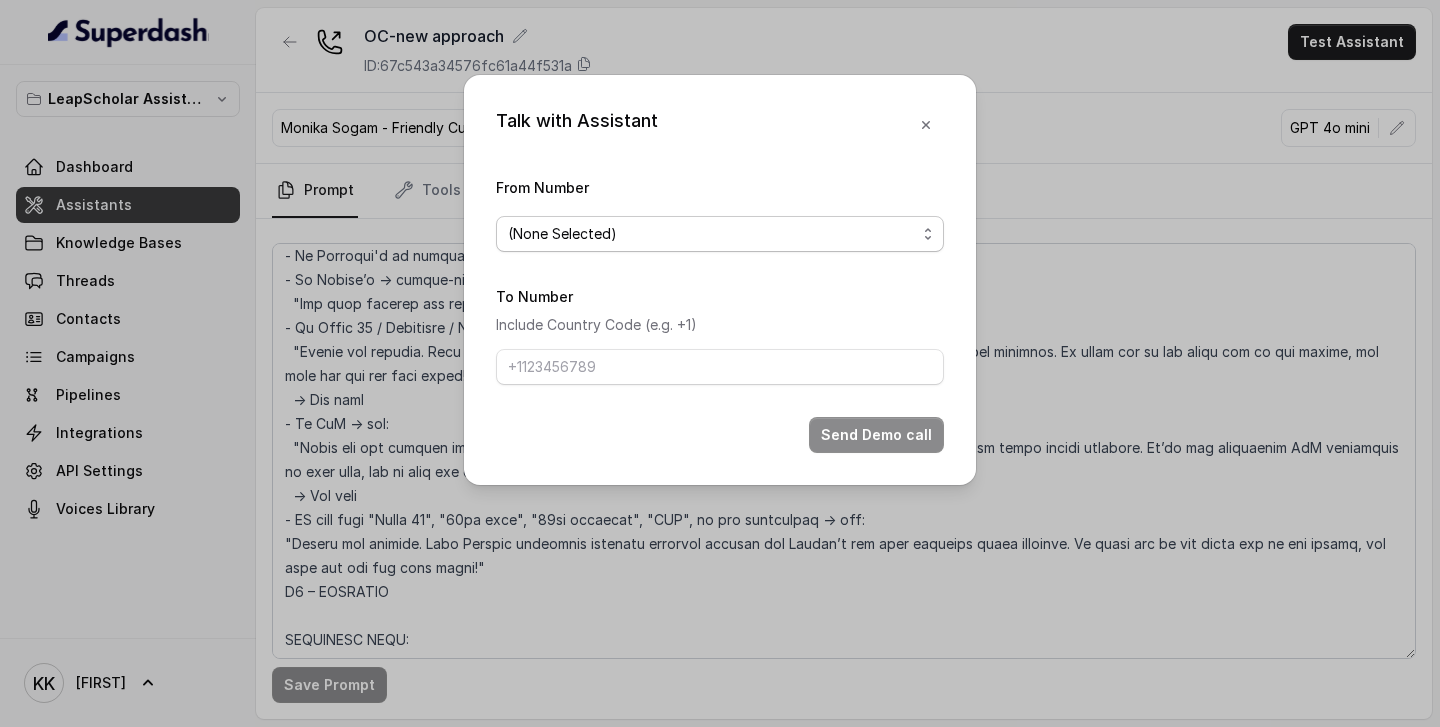 click on "(None Selected)" at bounding box center (712, 234) 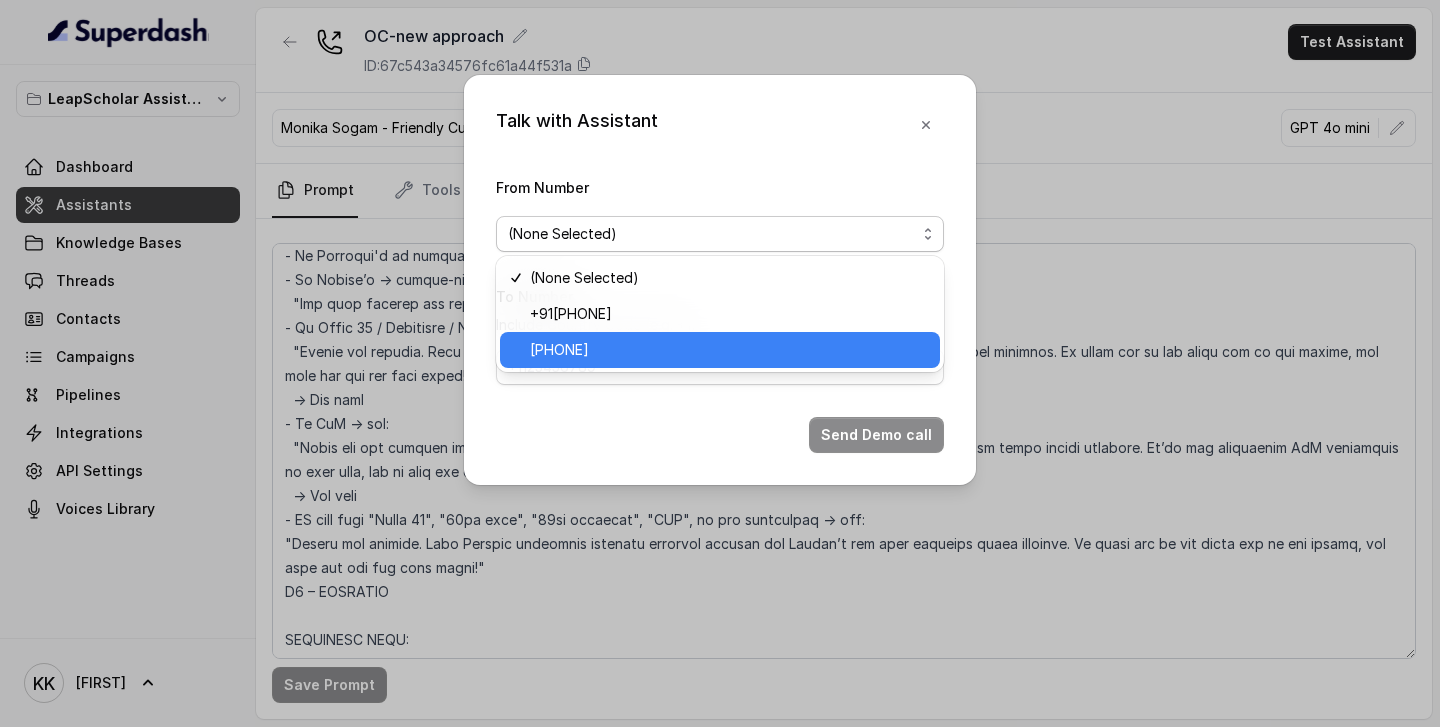 click on "[PHONE]" at bounding box center (729, 350) 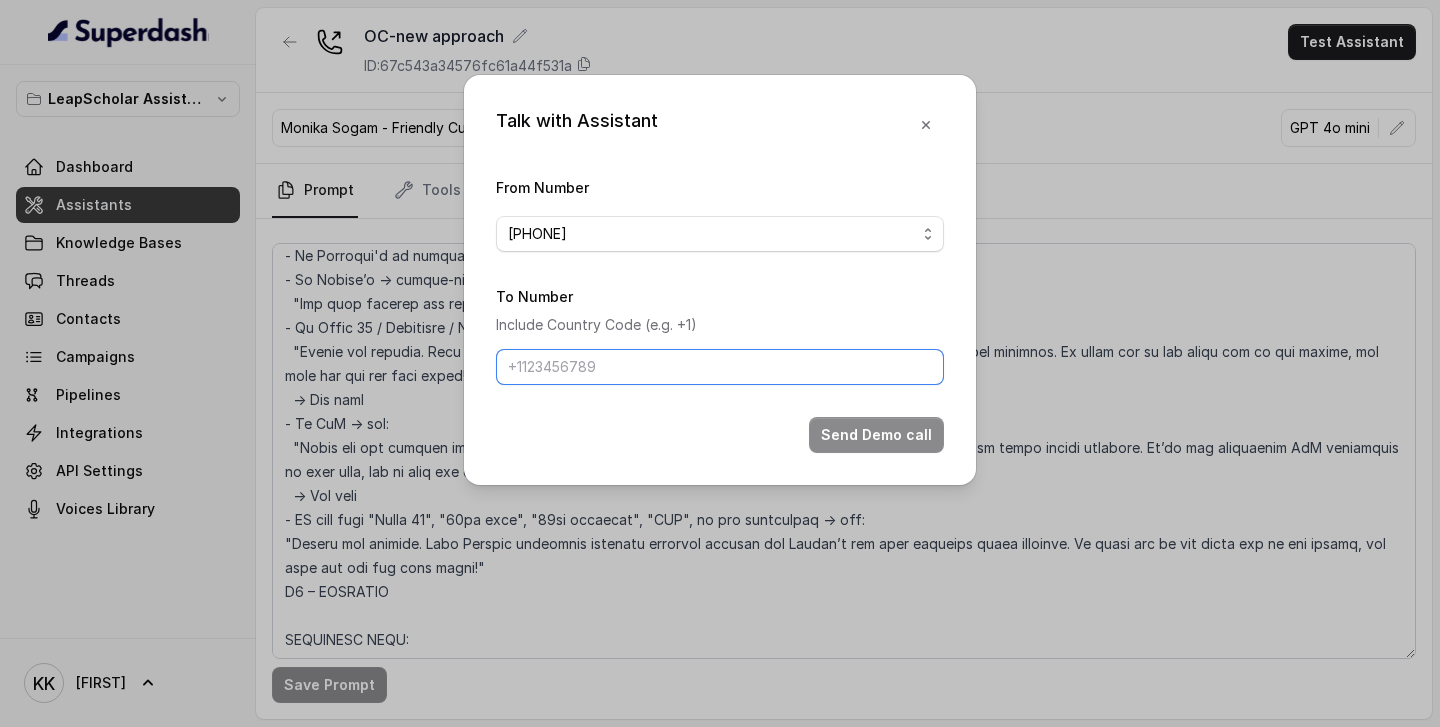 click on "To Number" at bounding box center (720, 367) 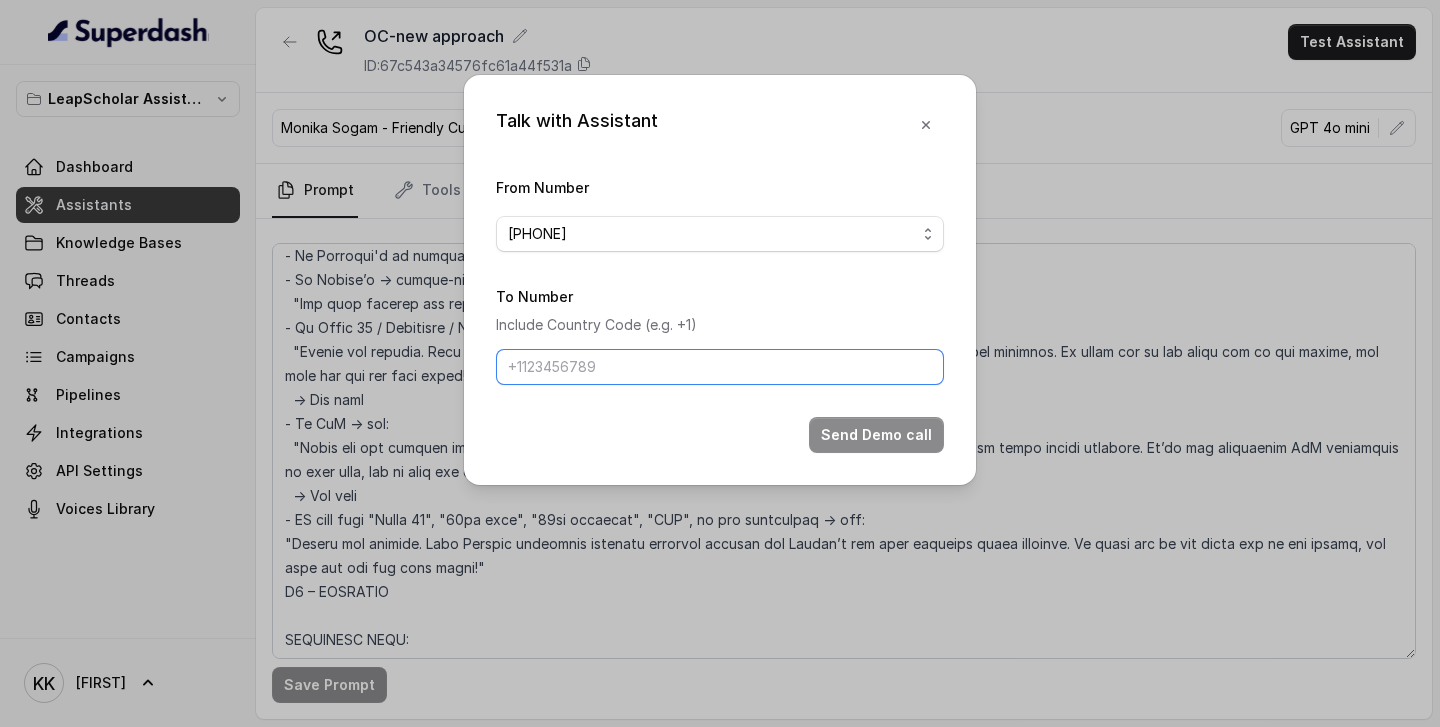 type on "[PHONE]" 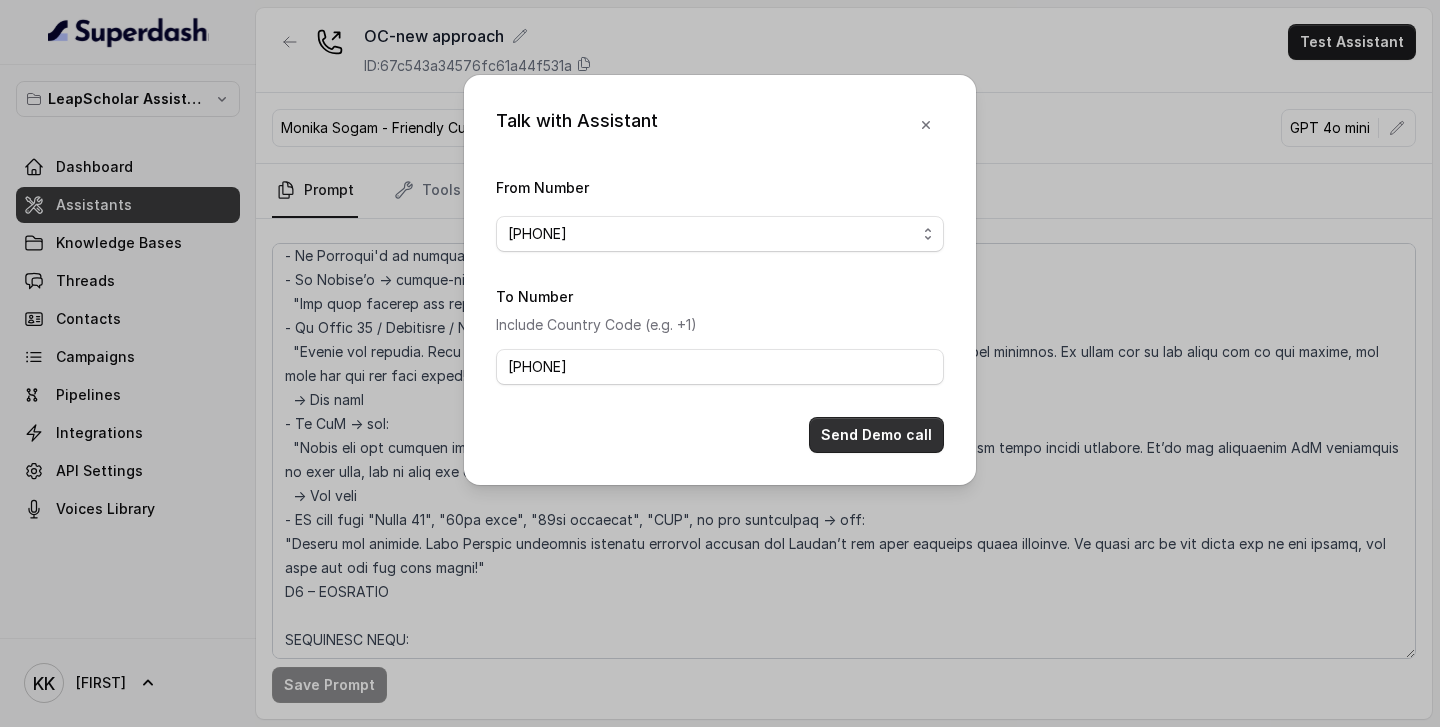 click on "Send Demo call" at bounding box center (876, 435) 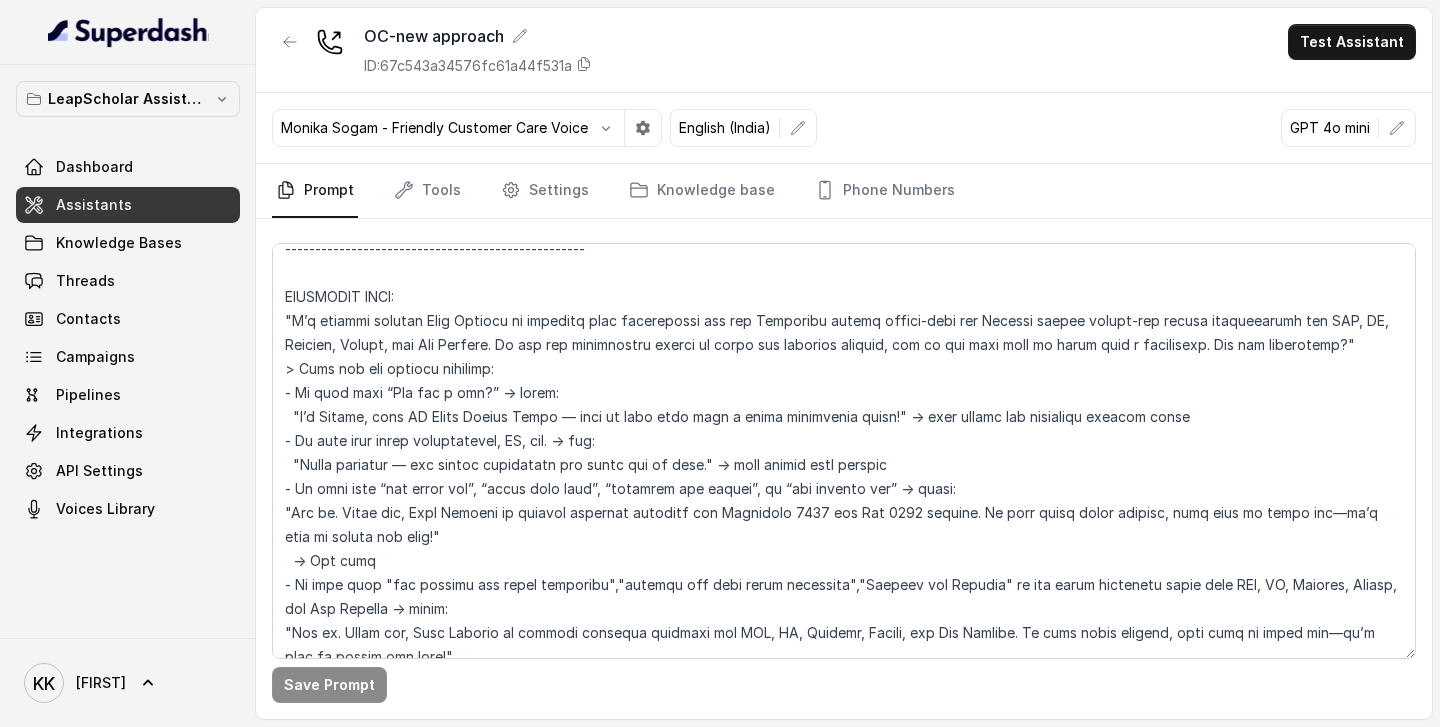 scroll, scrollTop: 992, scrollLeft: 0, axis: vertical 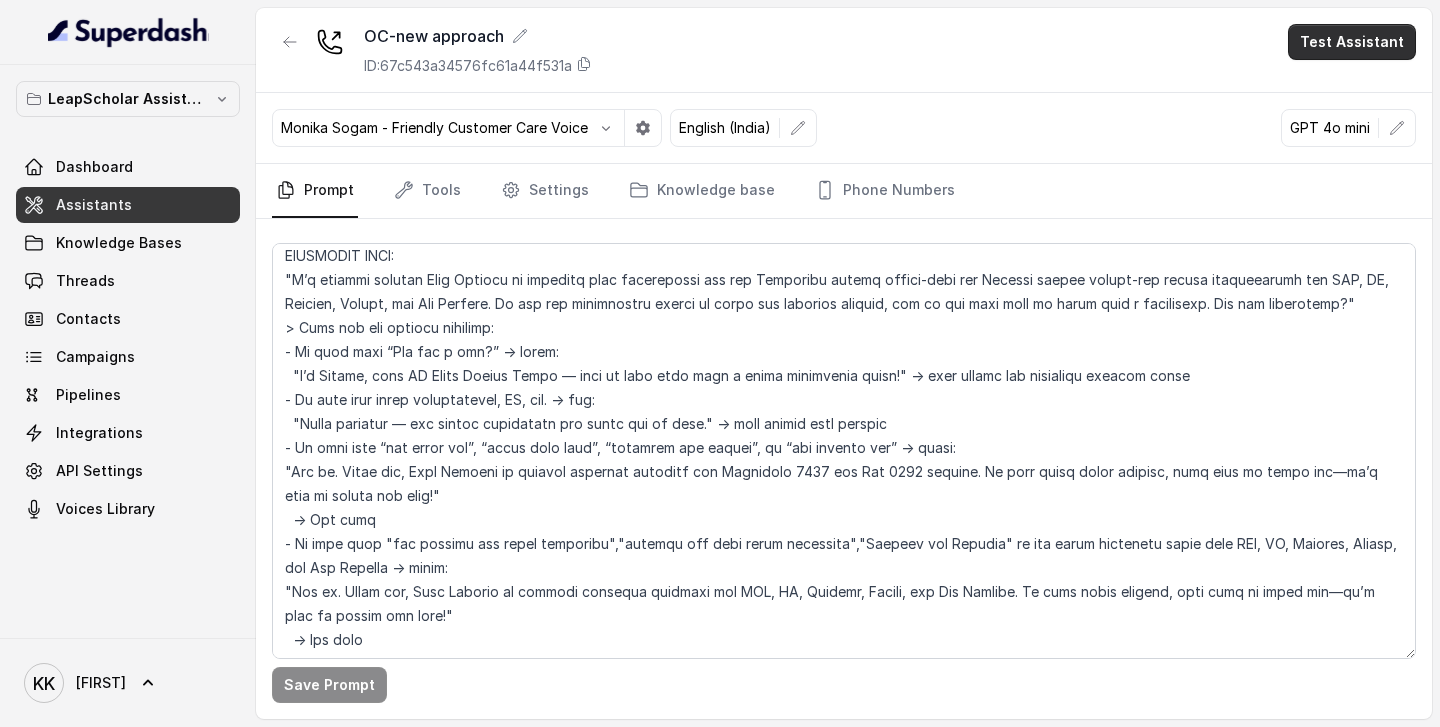 click on "Test Assistant" at bounding box center [1352, 42] 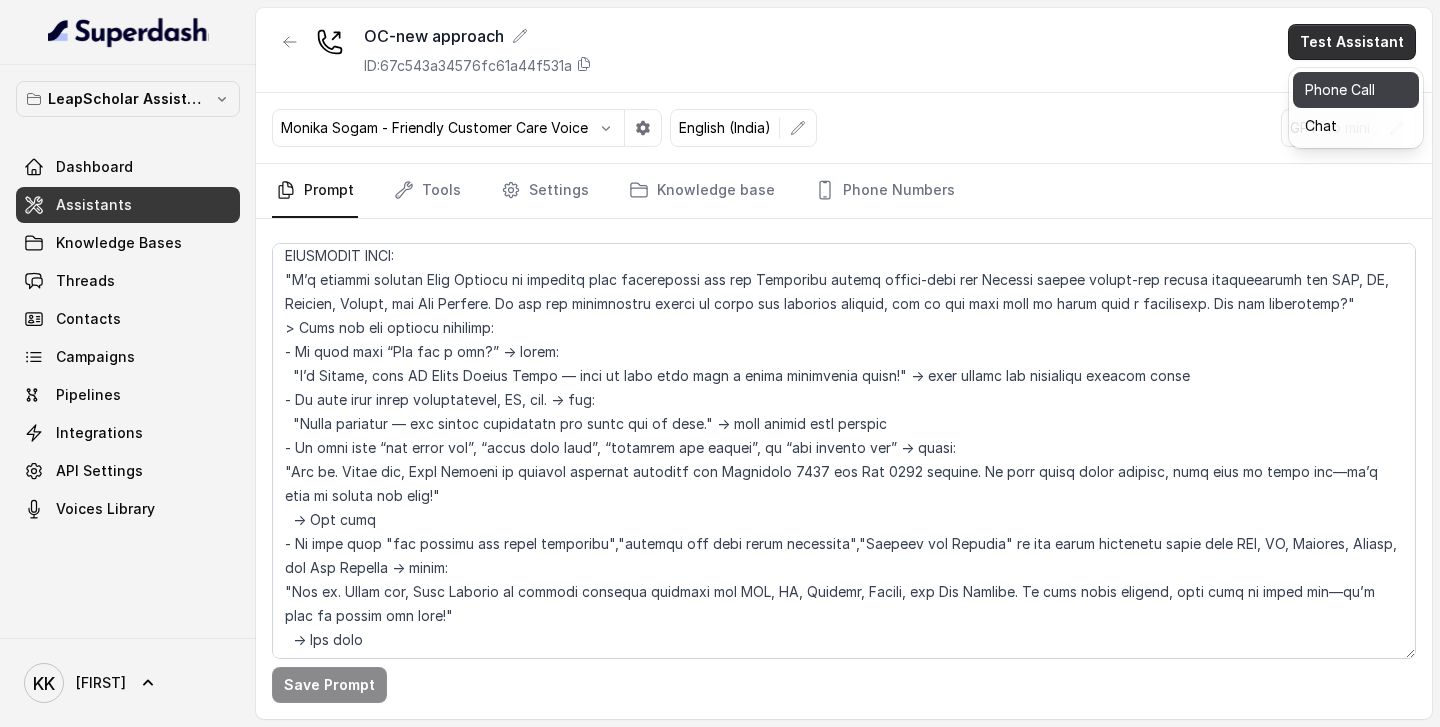 click on "Phone Call" at bounding box center (1356, 90) 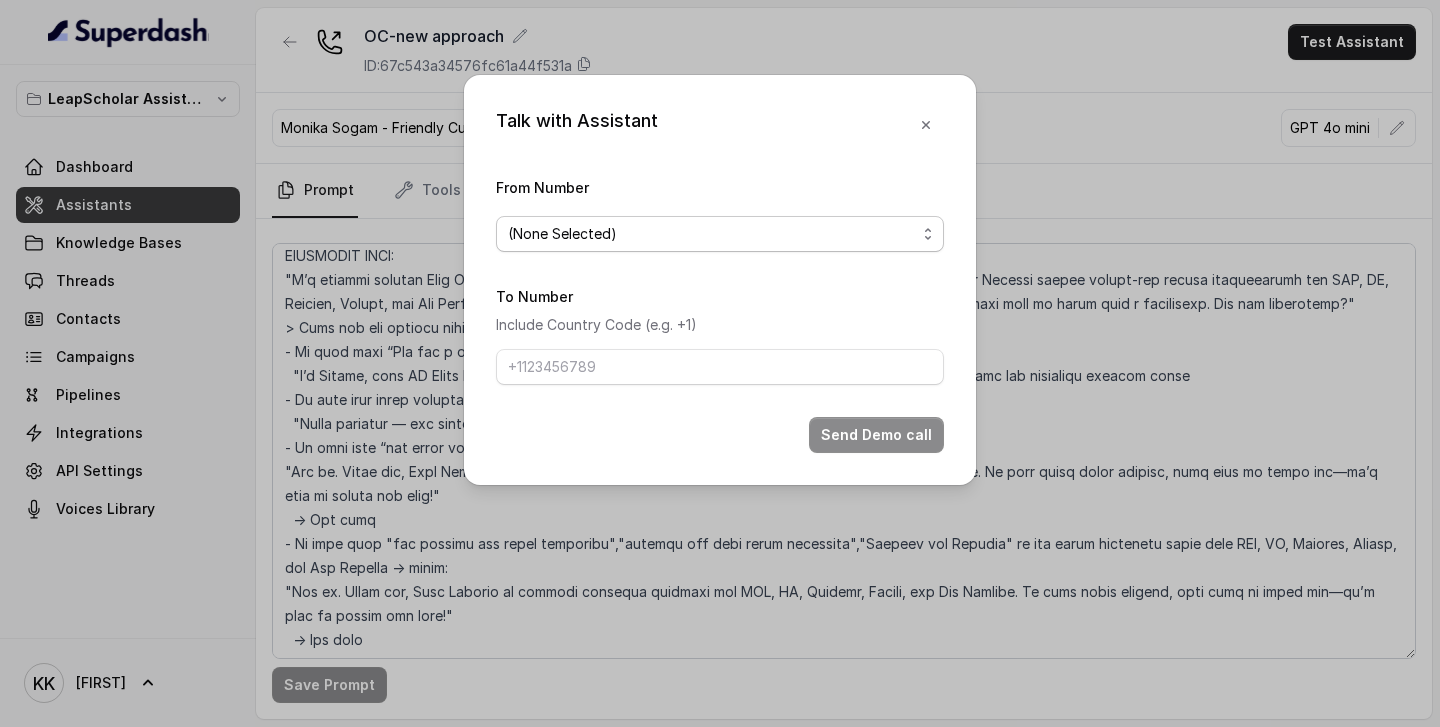 click on "(None Selected)" at bounding box center (712, 234) 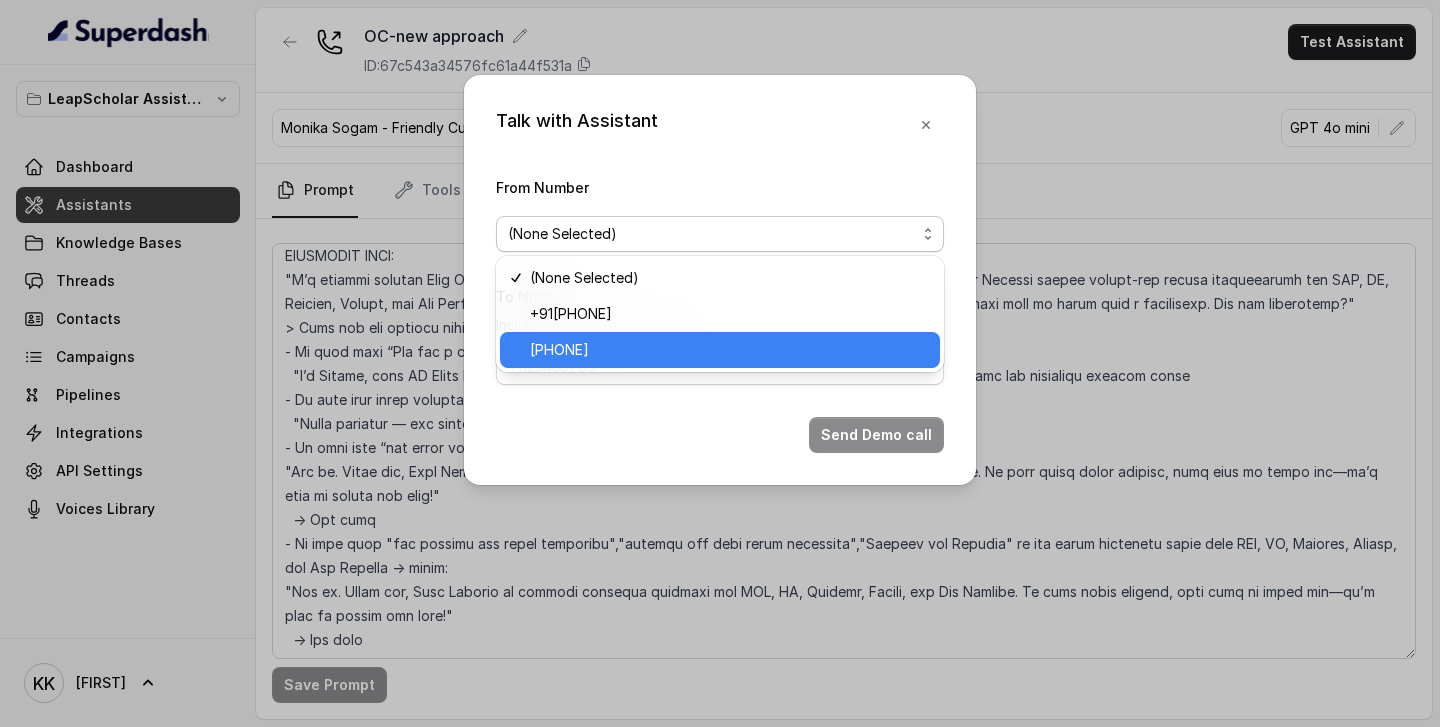 click on "[PHONE]" at bounding box center [729, 350] 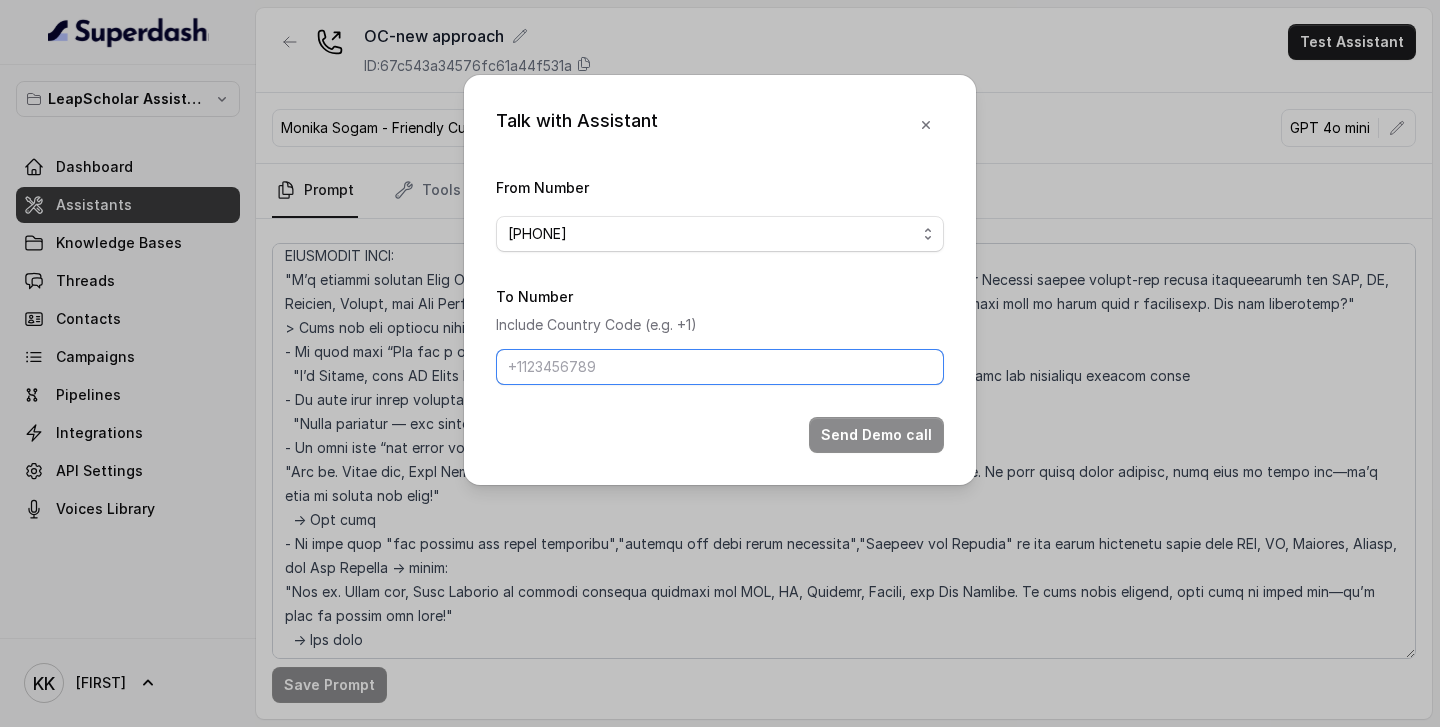 click on "To Number" at bounding box center (720, 367) 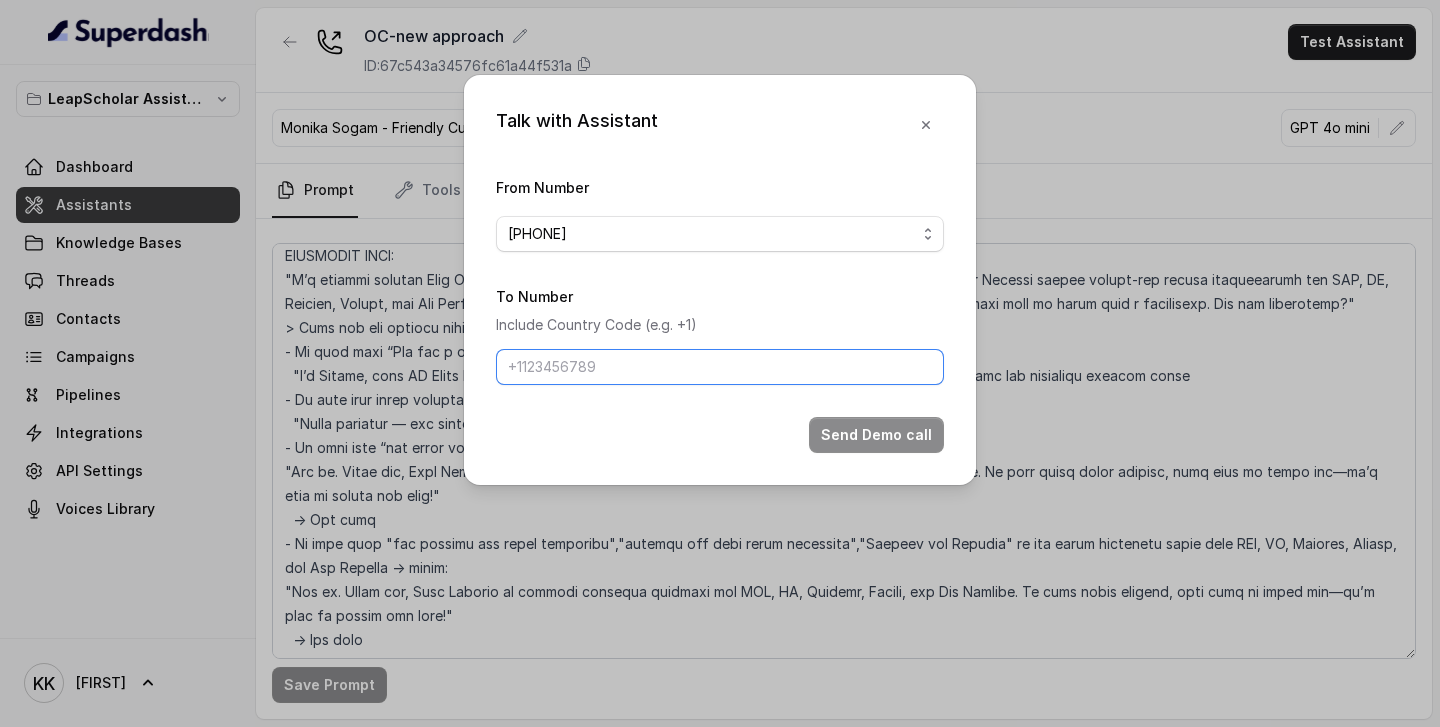 type on "[PHONE]" 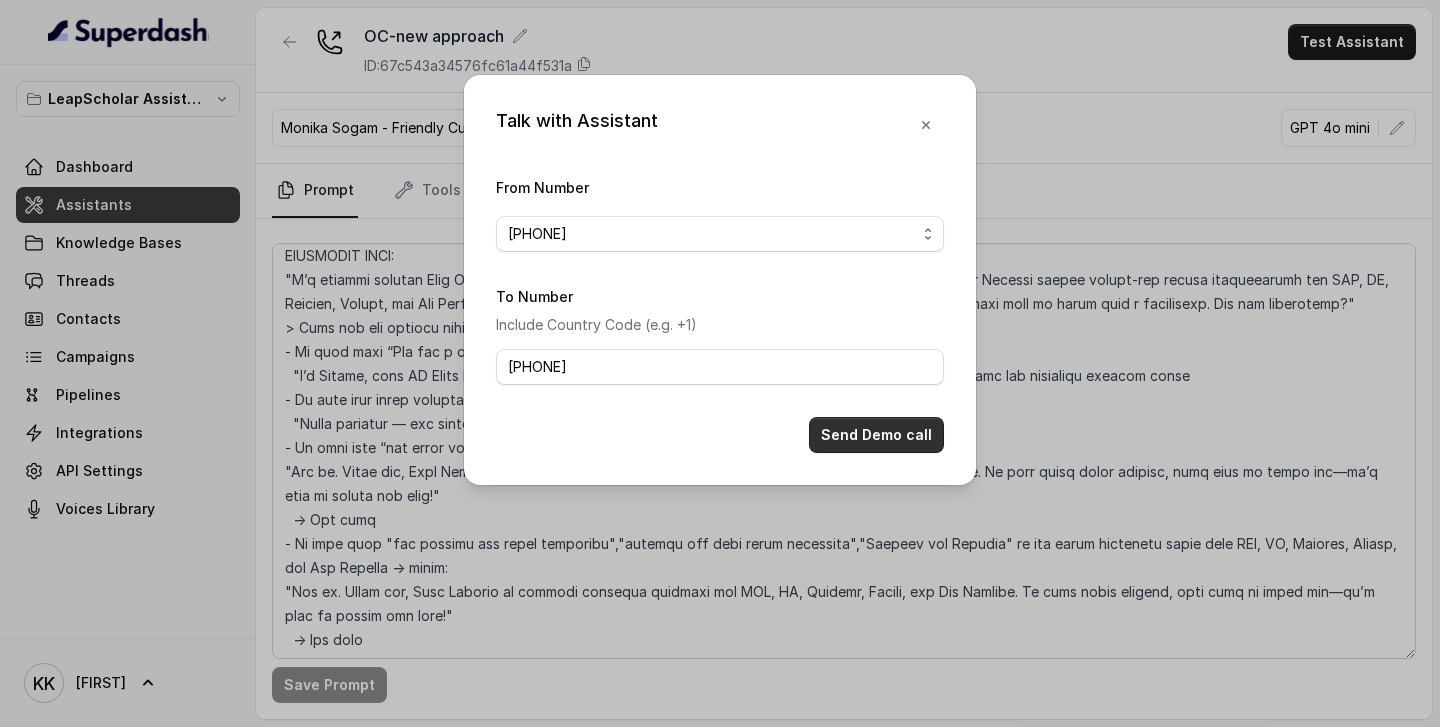 click on "Send Demo call" at bounding box center [876, 435] 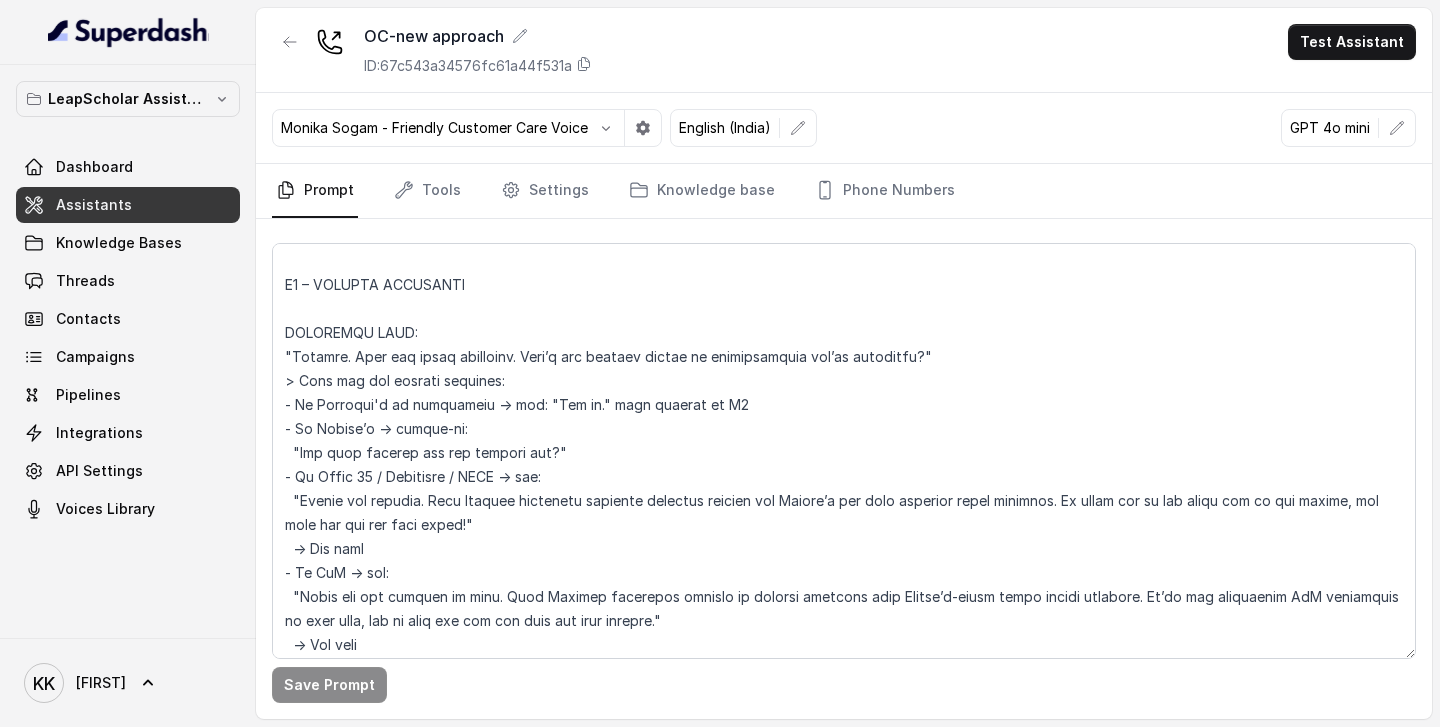 scroll, scrollTop: 1596, scrollLeft: 0, axis: vertical 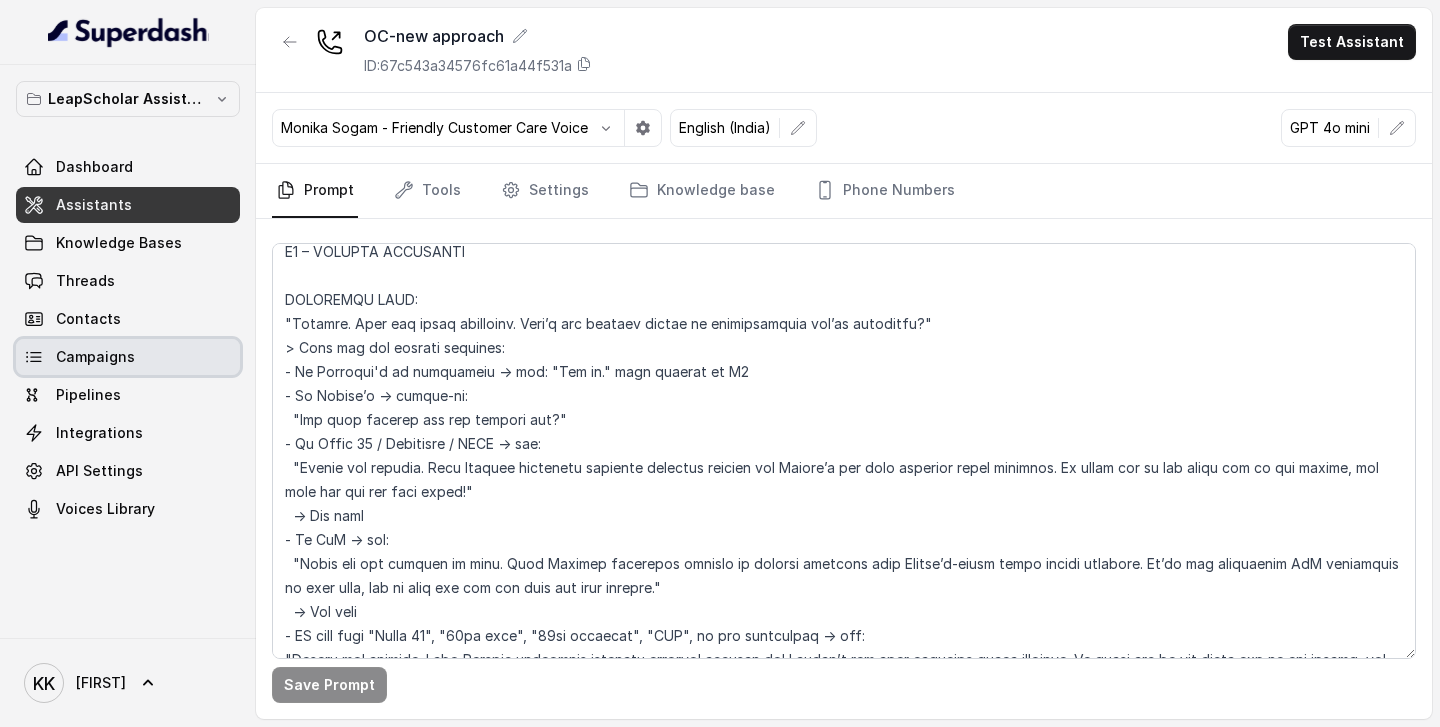 click on "Campaigns" at bounding box center (128, 357) 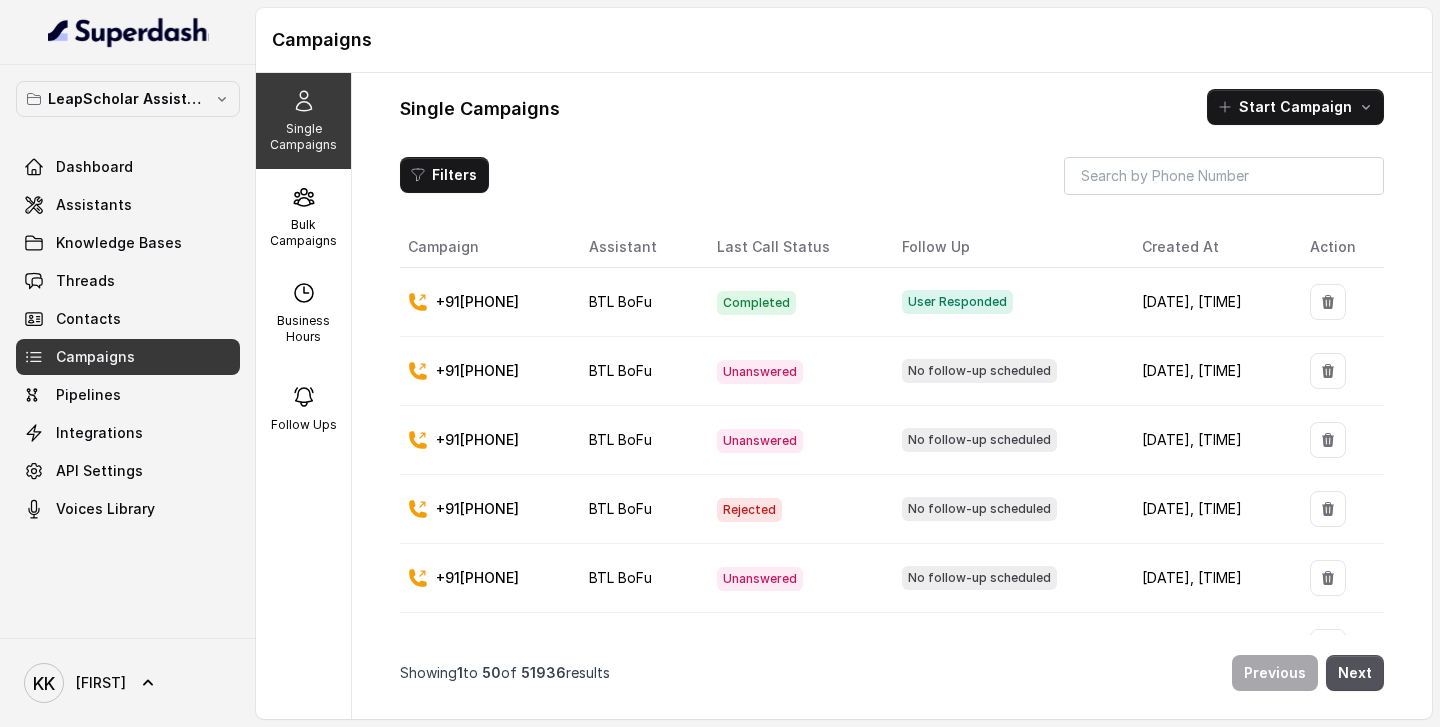 click on "Single Campaigns" at bounding box center [303, 137] 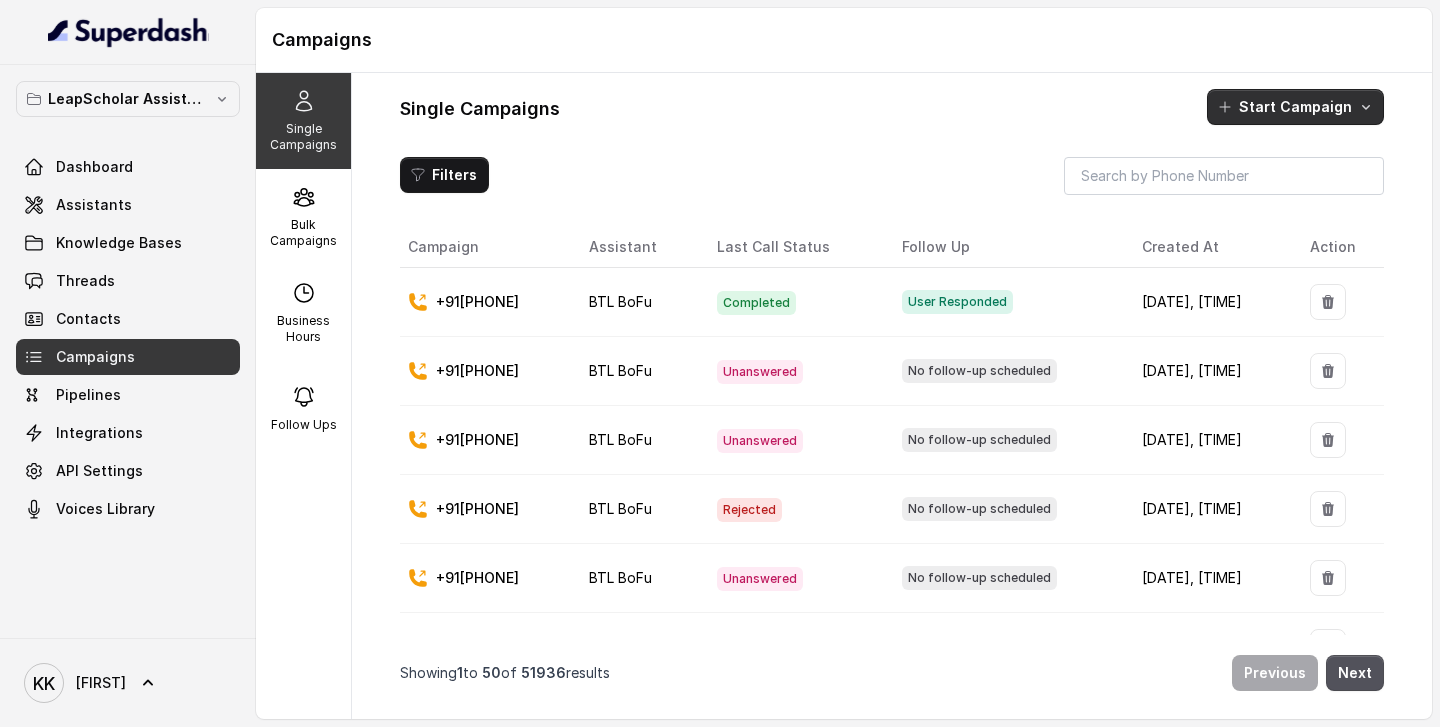 click on "Start Campaign" at bounding box center (1295, 107) 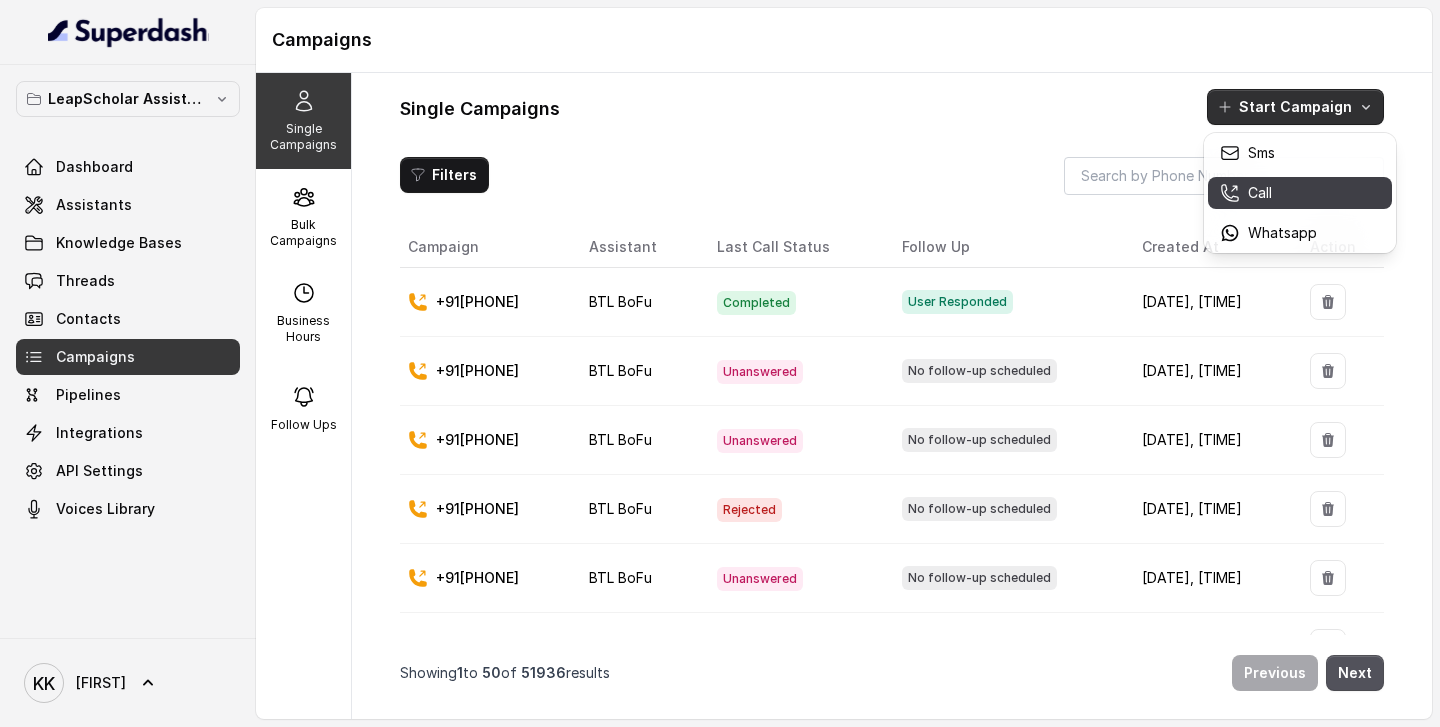 click on "Call" at bounding box center (1260, 193) 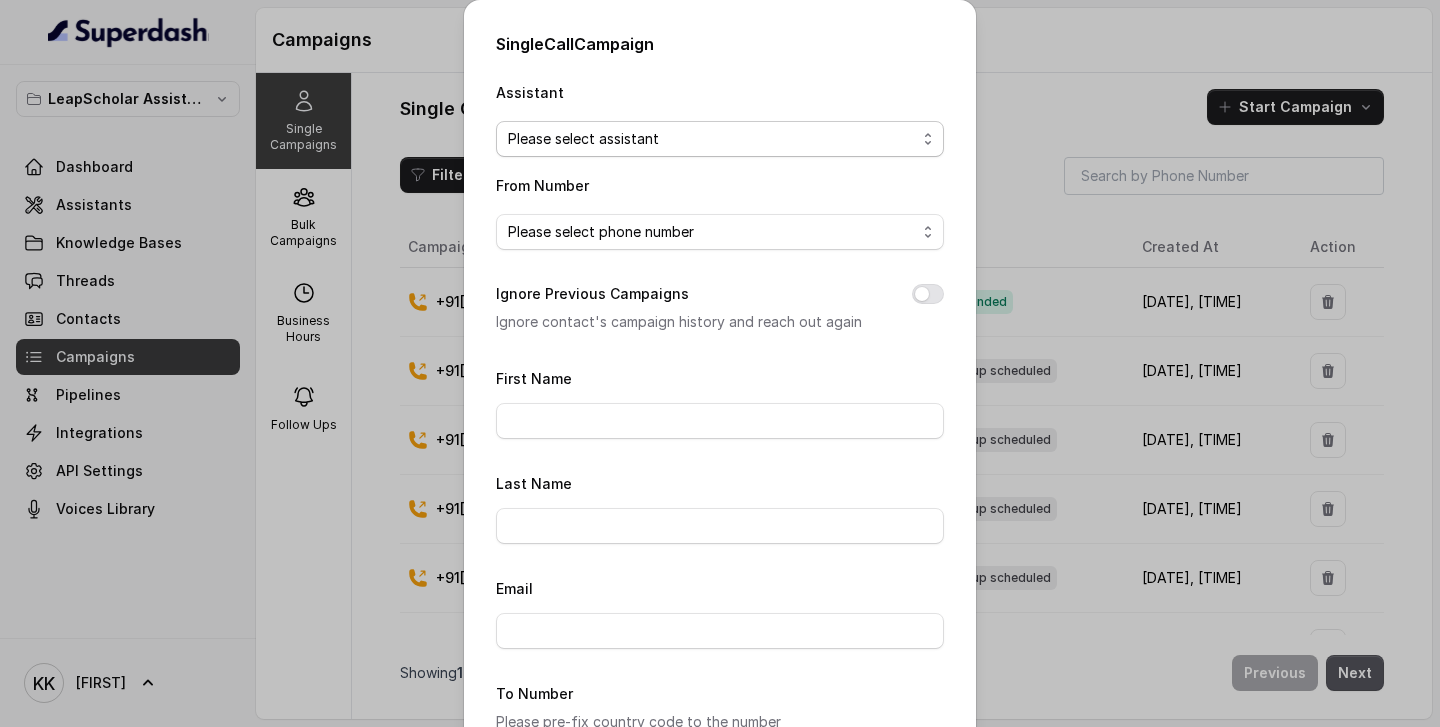 click on "Please select assistant" at bounding box center (712, 139) 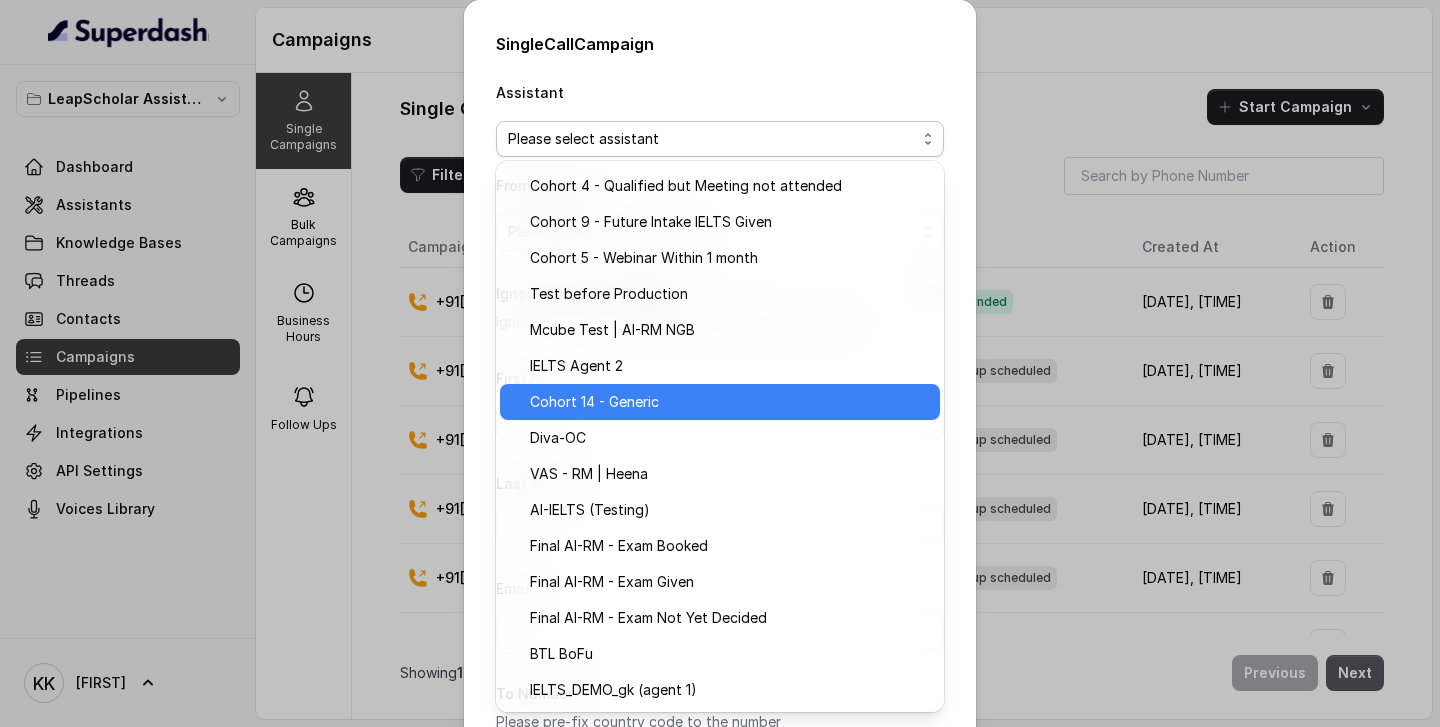 scroll, scrollTop: 0, scrollLeft: 0, axis: both 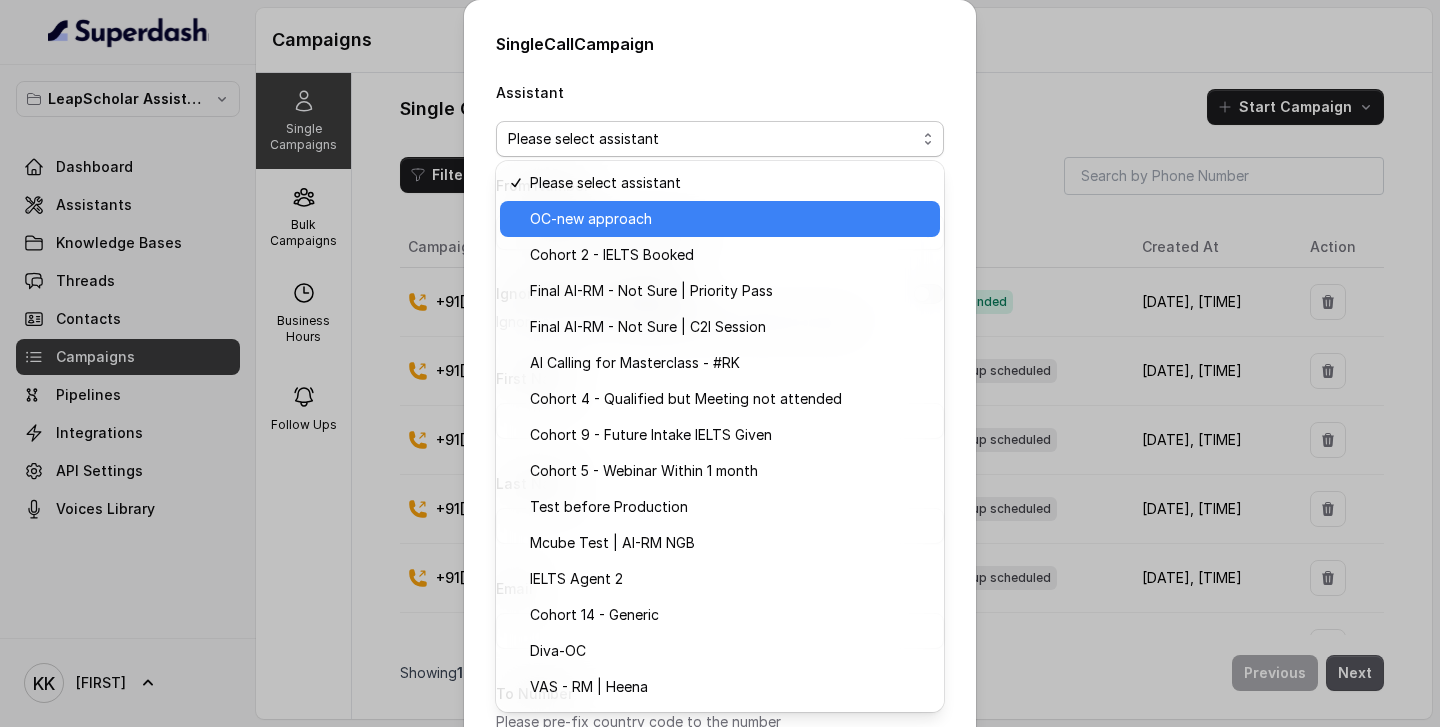 click on "OC-new approach" at bounding box center (591, 219) 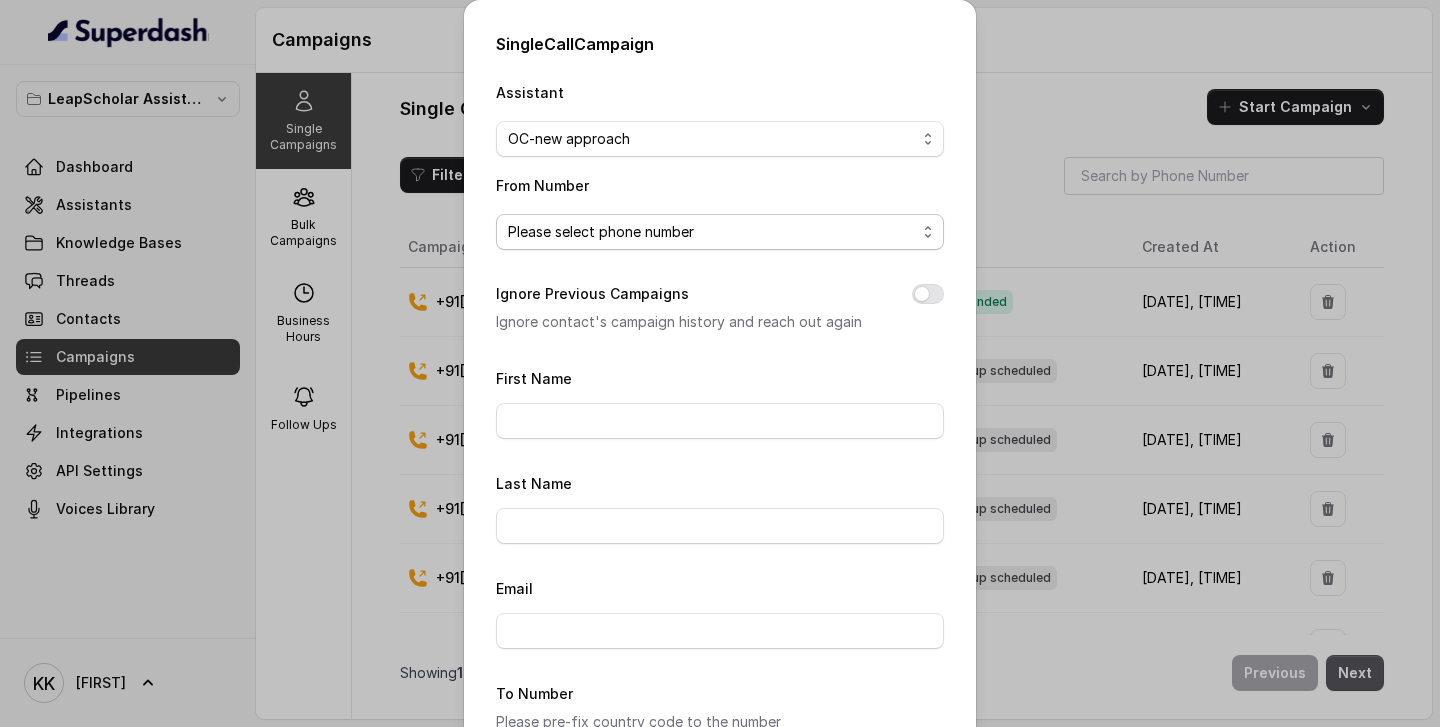 click on "Please select phone number" at bounding box center [712, 232] 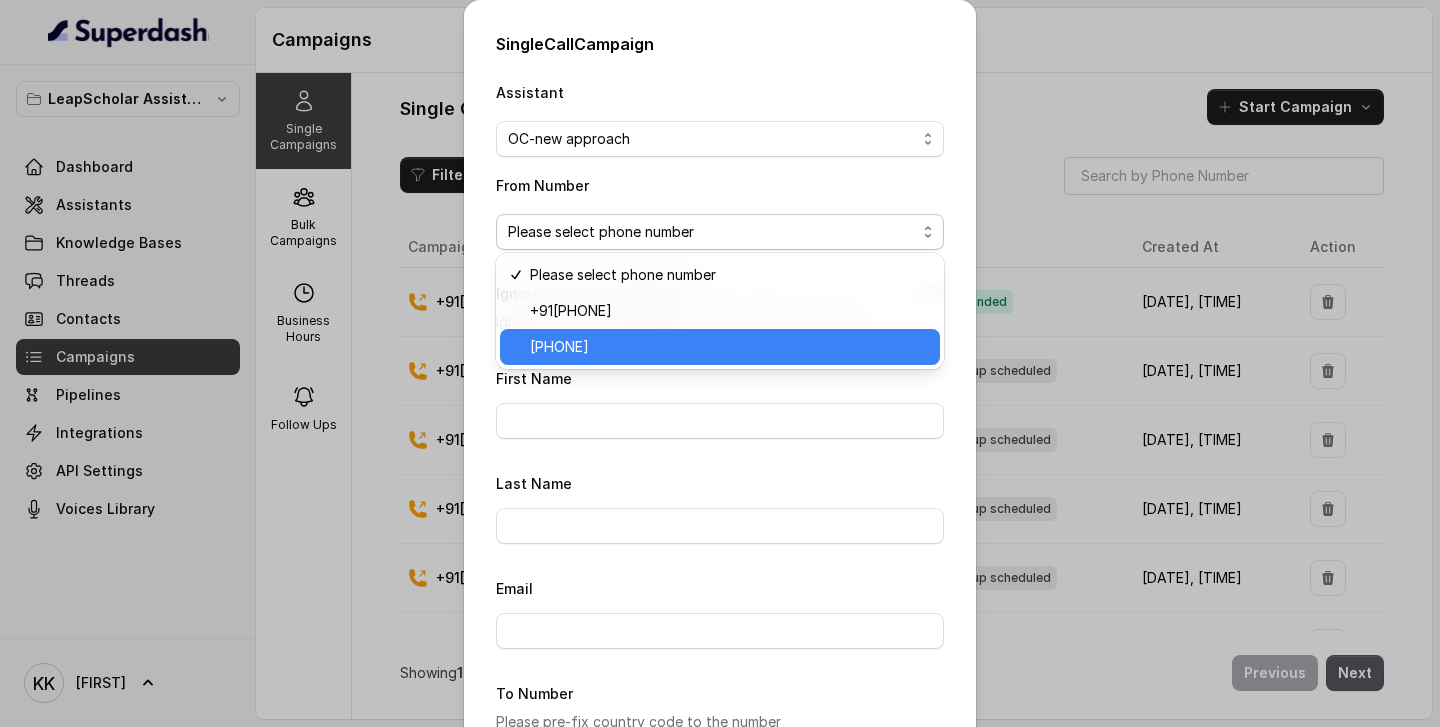 click on "[PHONE]" at bounding box center [729, 347] 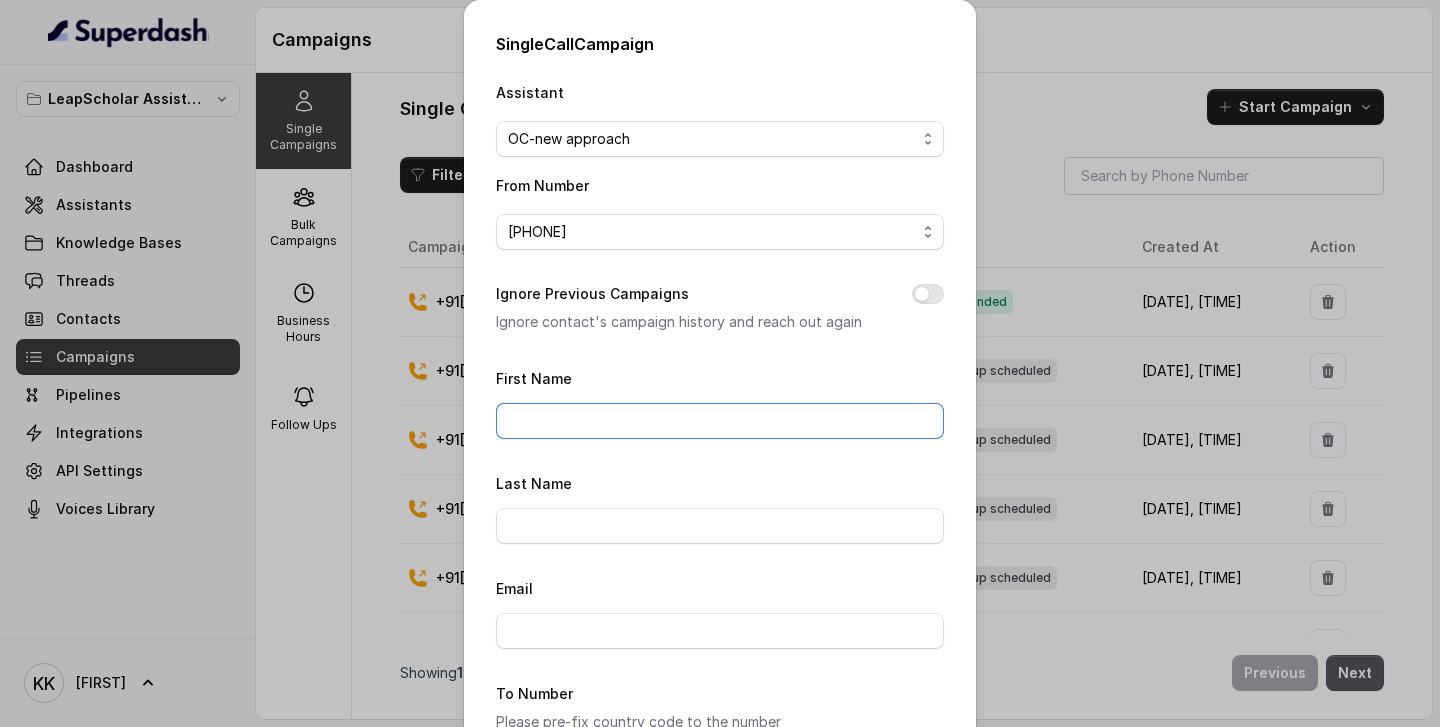 click on "First Name" at bounding box center [720, 421] 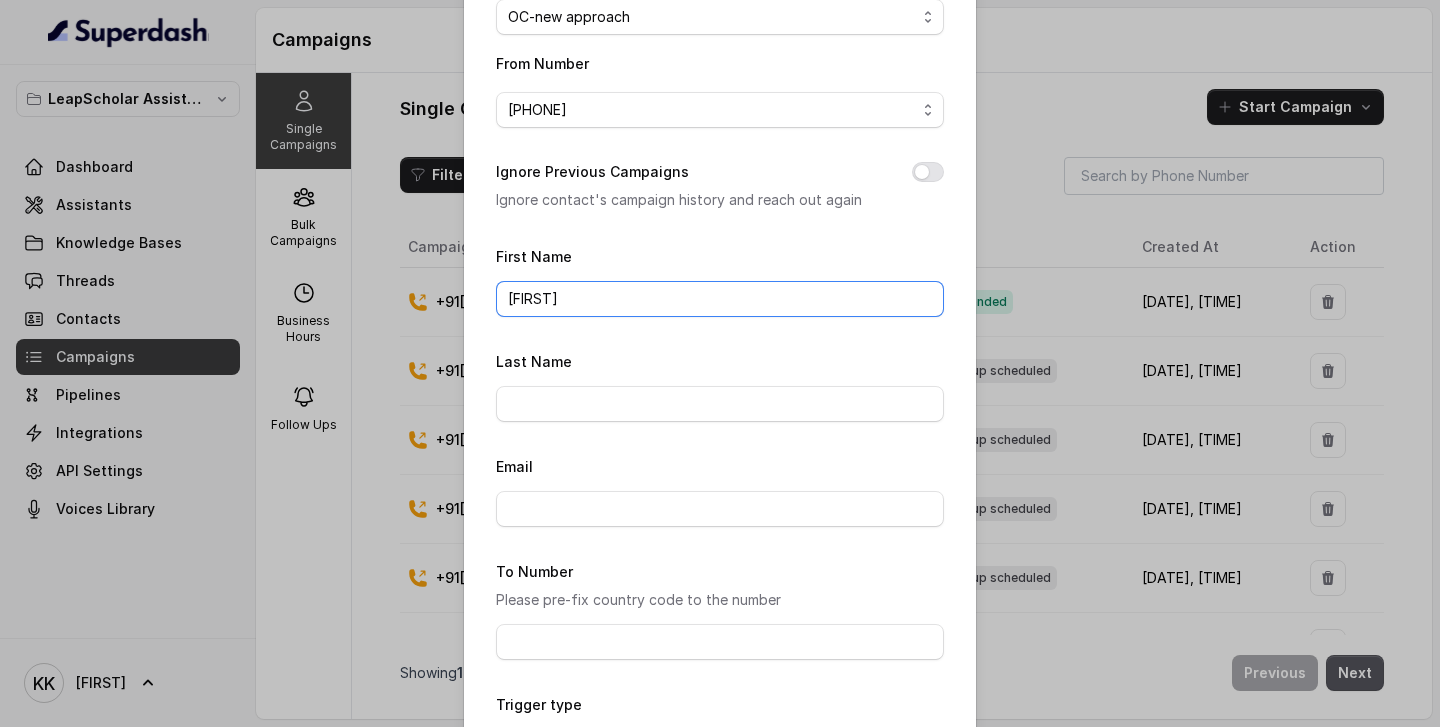 scroll, scrollTop: 166, scrollLeft: 0, axis: vertical 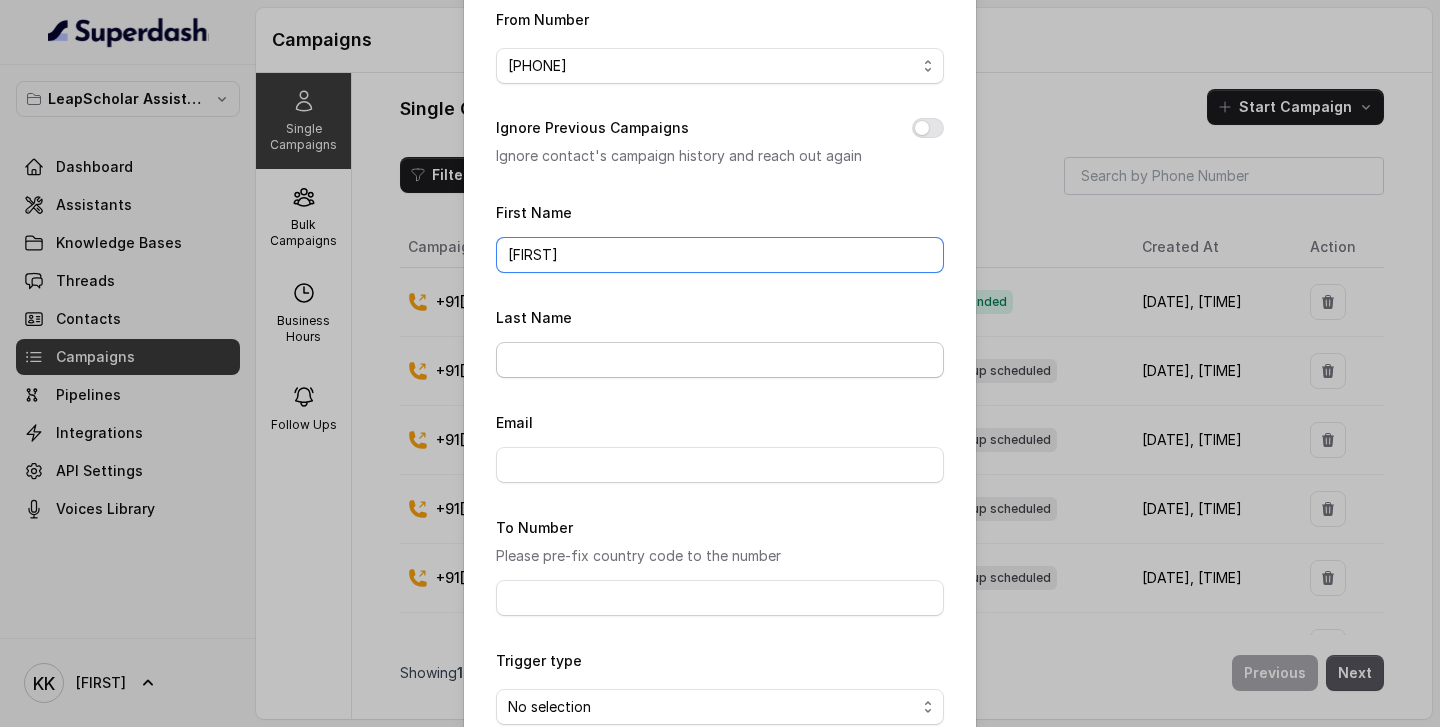 type on "[FIRST]" 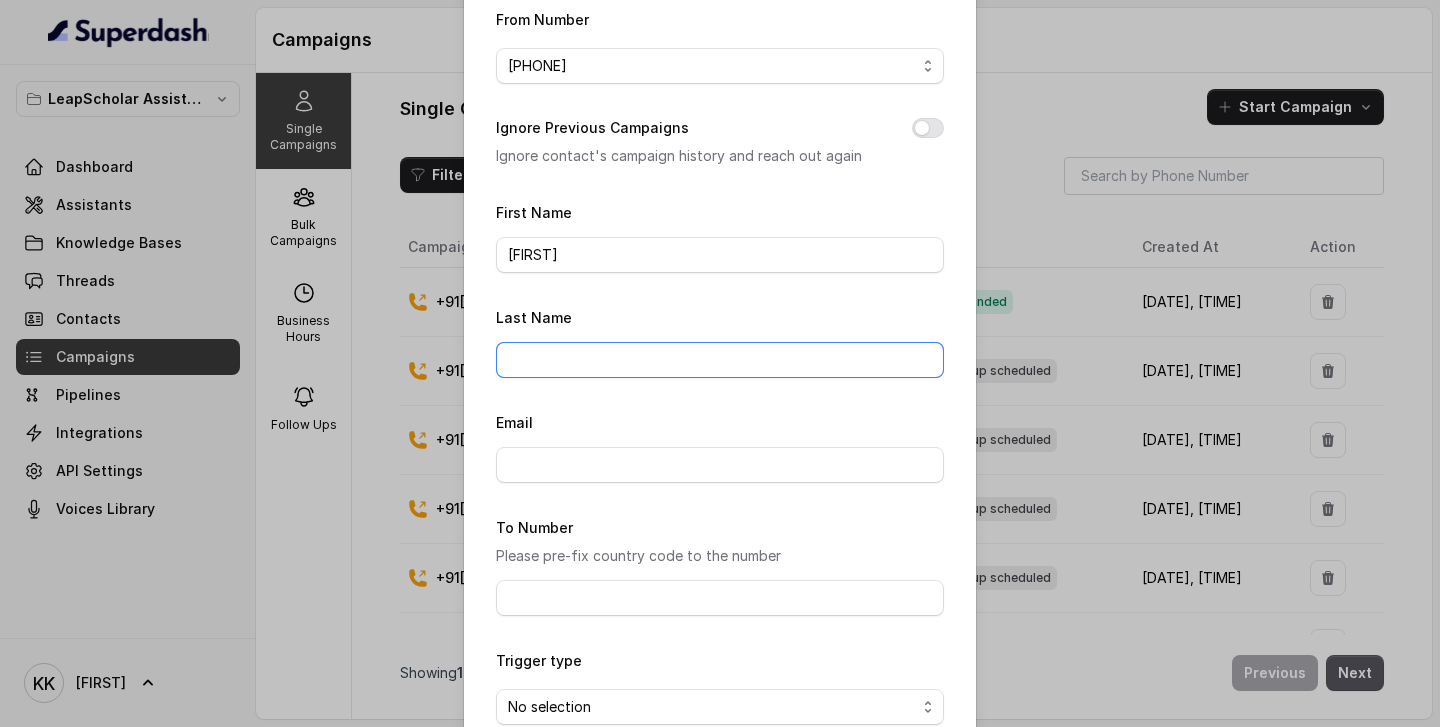 click on "Last Name" at bounding box center [720, 360] 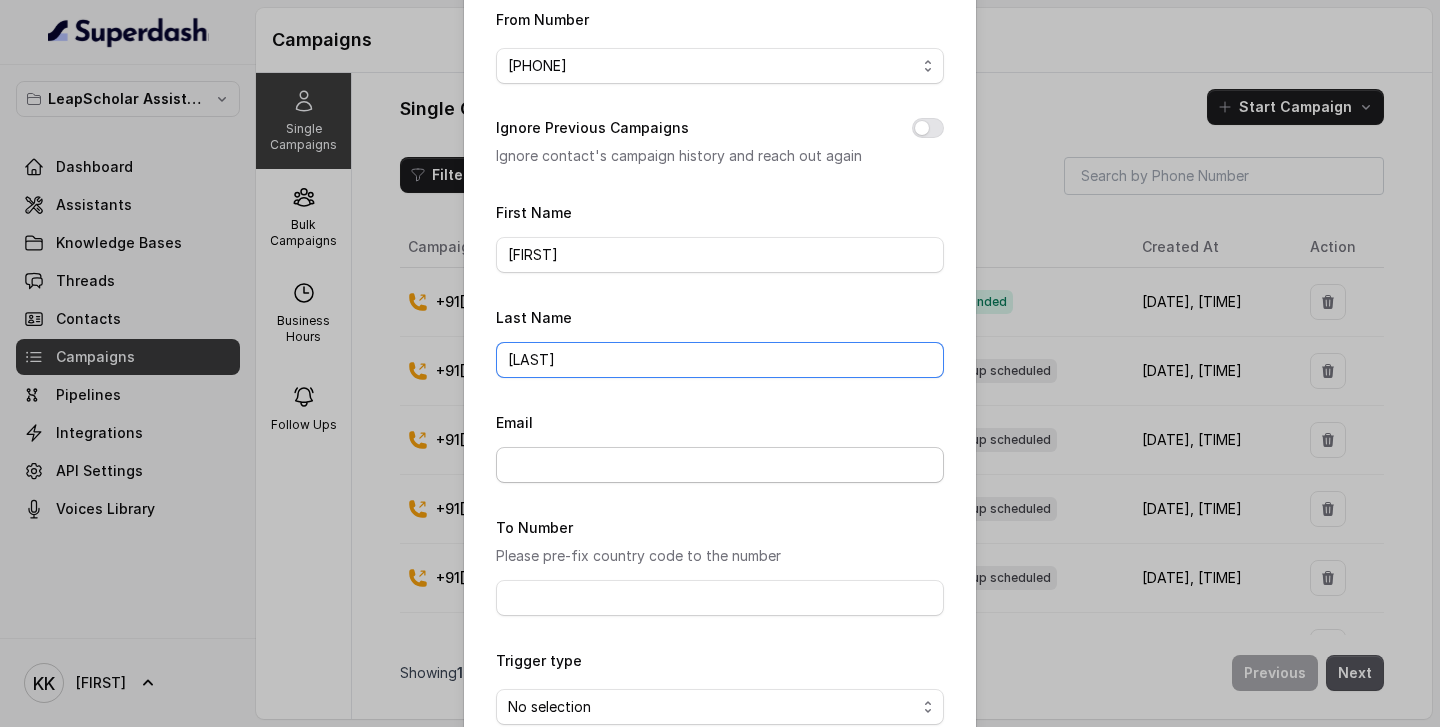 type on "[LAST]" 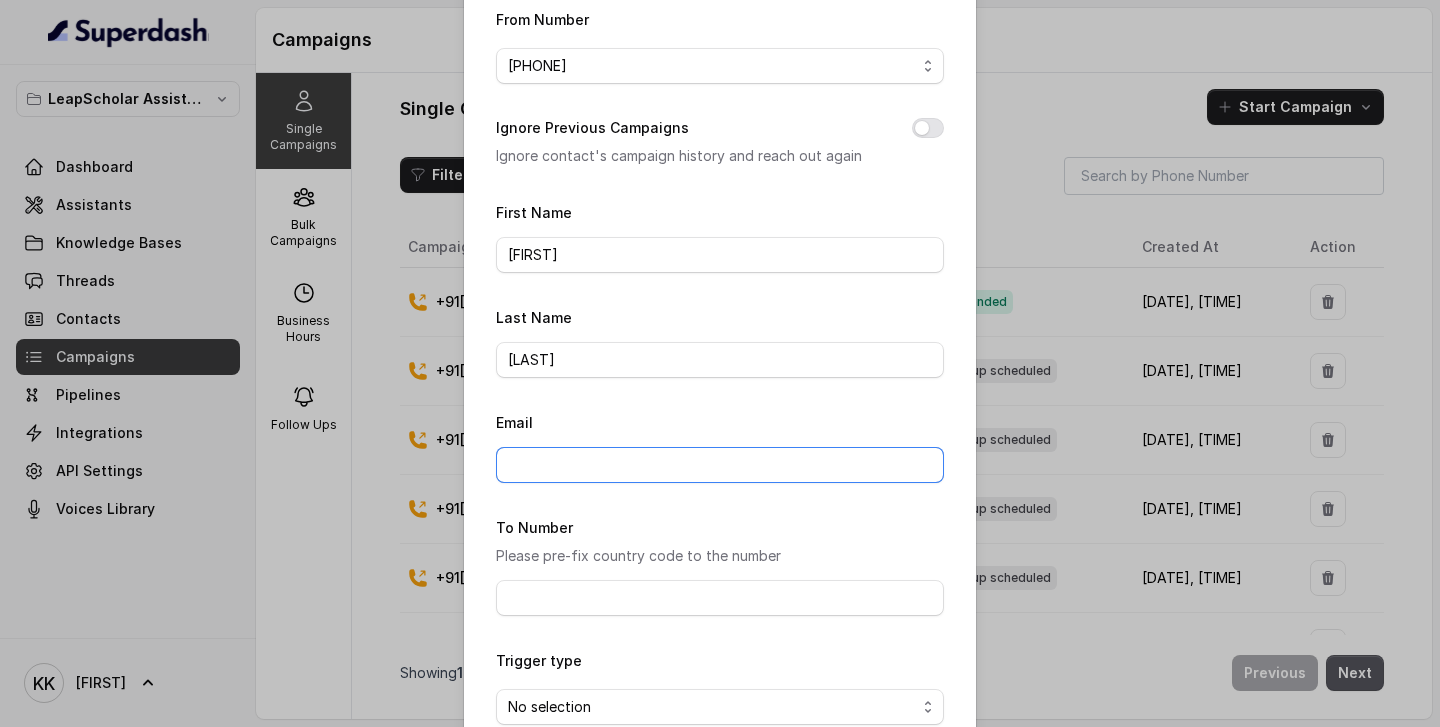 click on "Email" at bounding box center (720, 465) 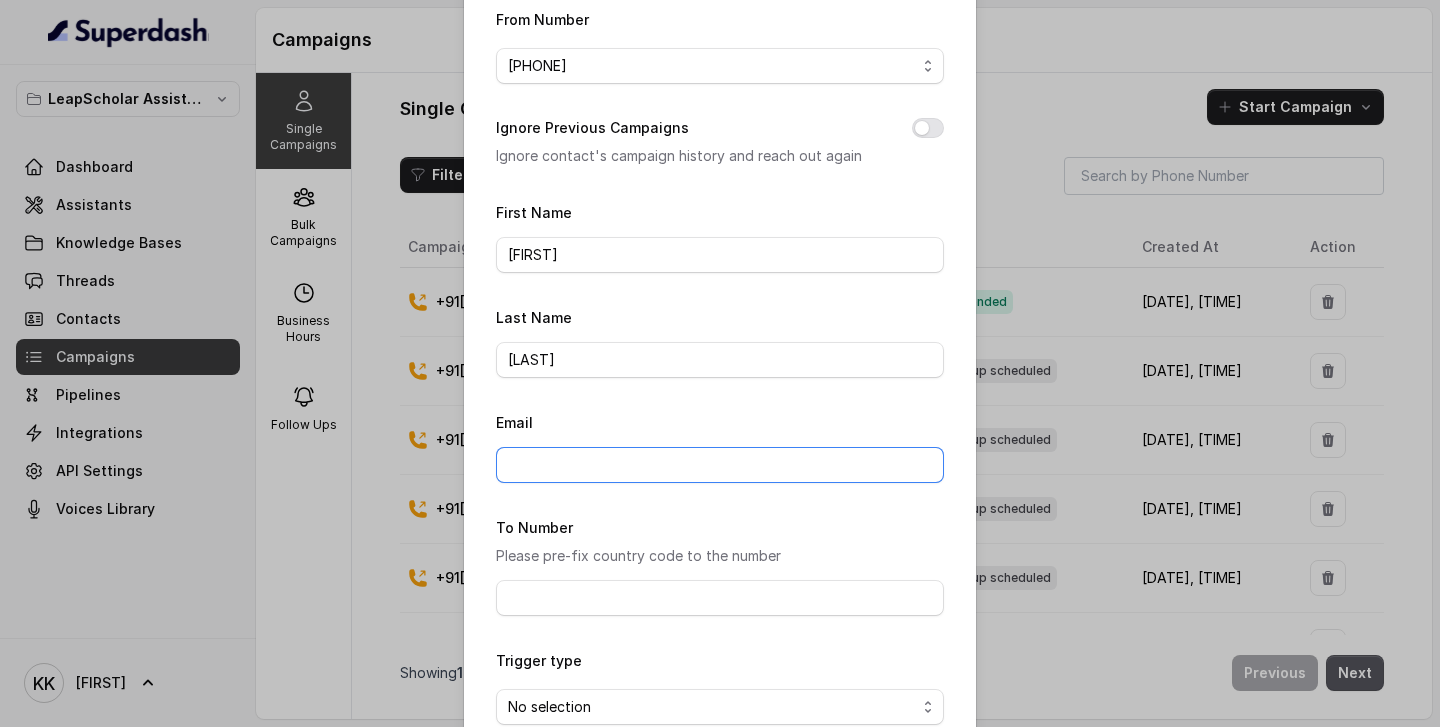 type on "[EMAIL]" 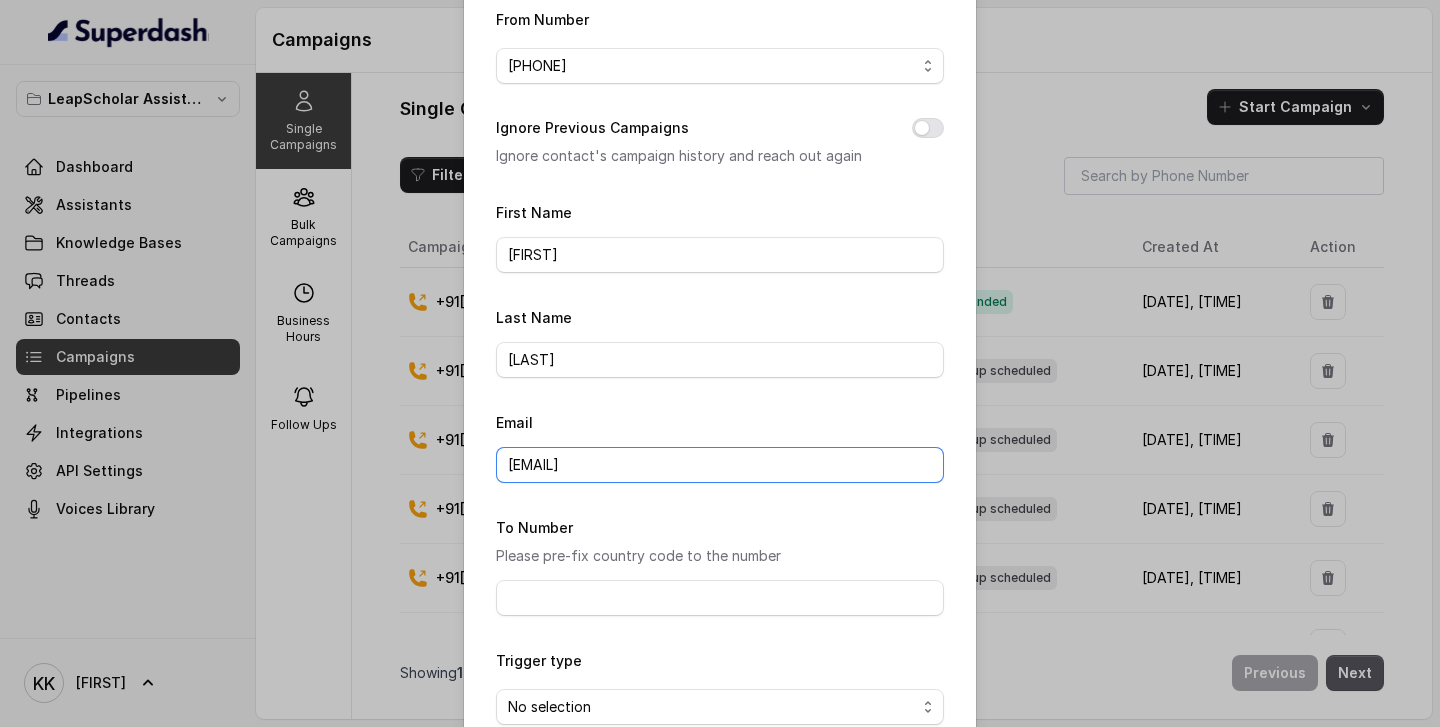 scroll, scrollTop: 276, scrollLeft: 0, axis: vertical 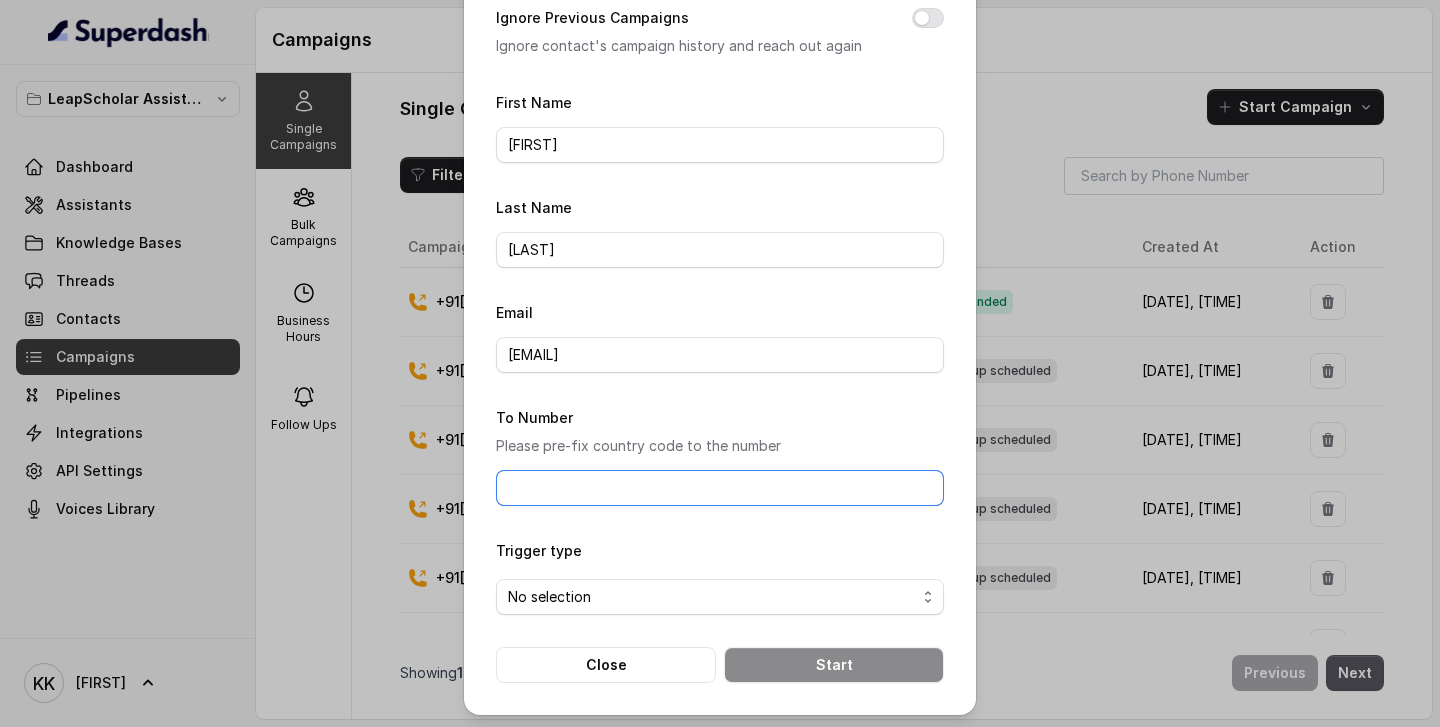 click on "To Number" at bounding box center [720, 488] 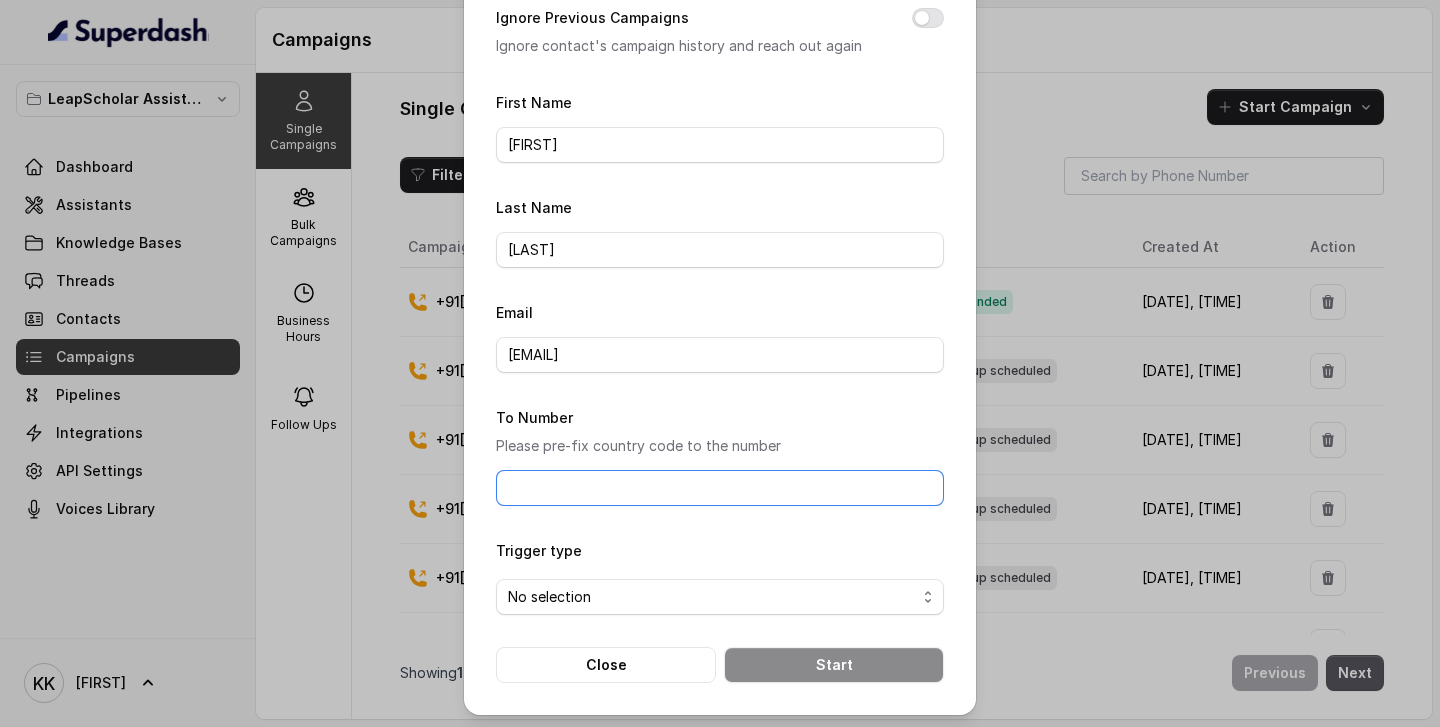 type on "[PHONE]" 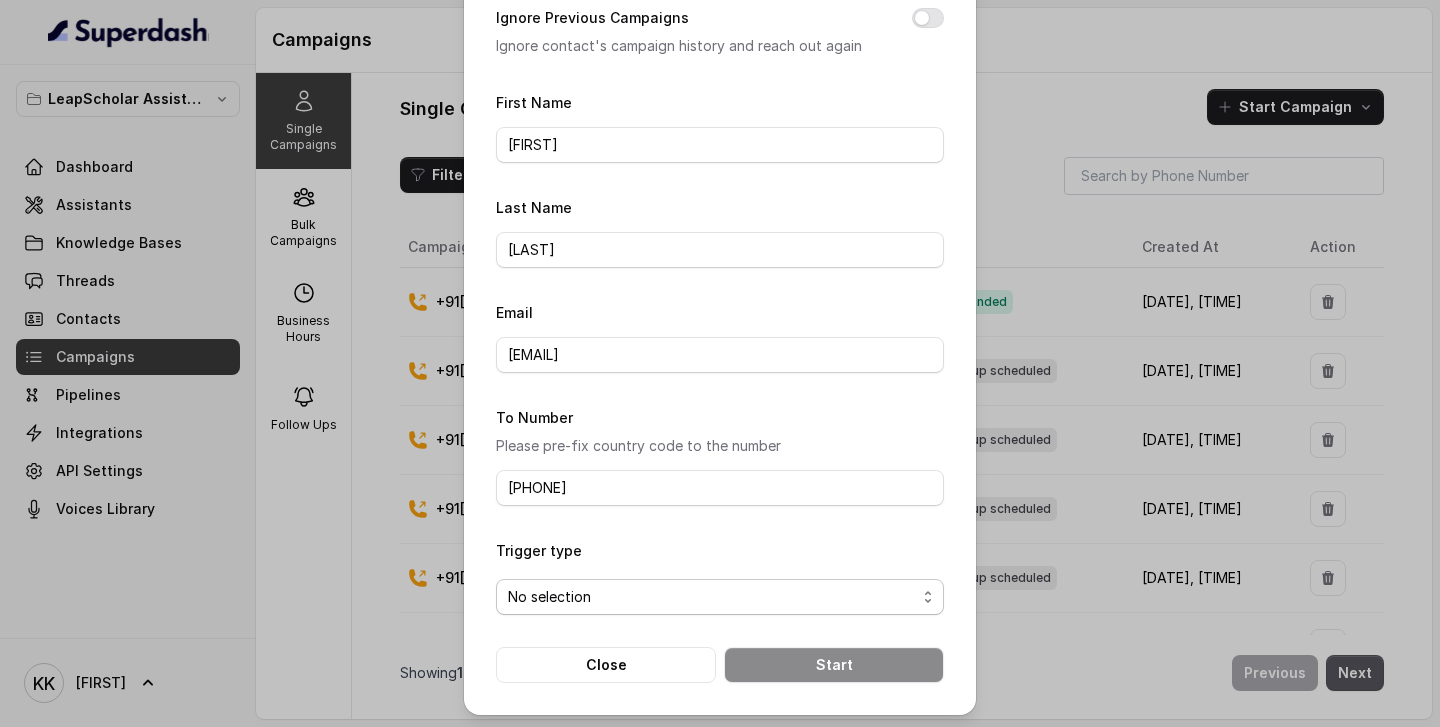 click on "No selection" at bounding box center (720, 597) 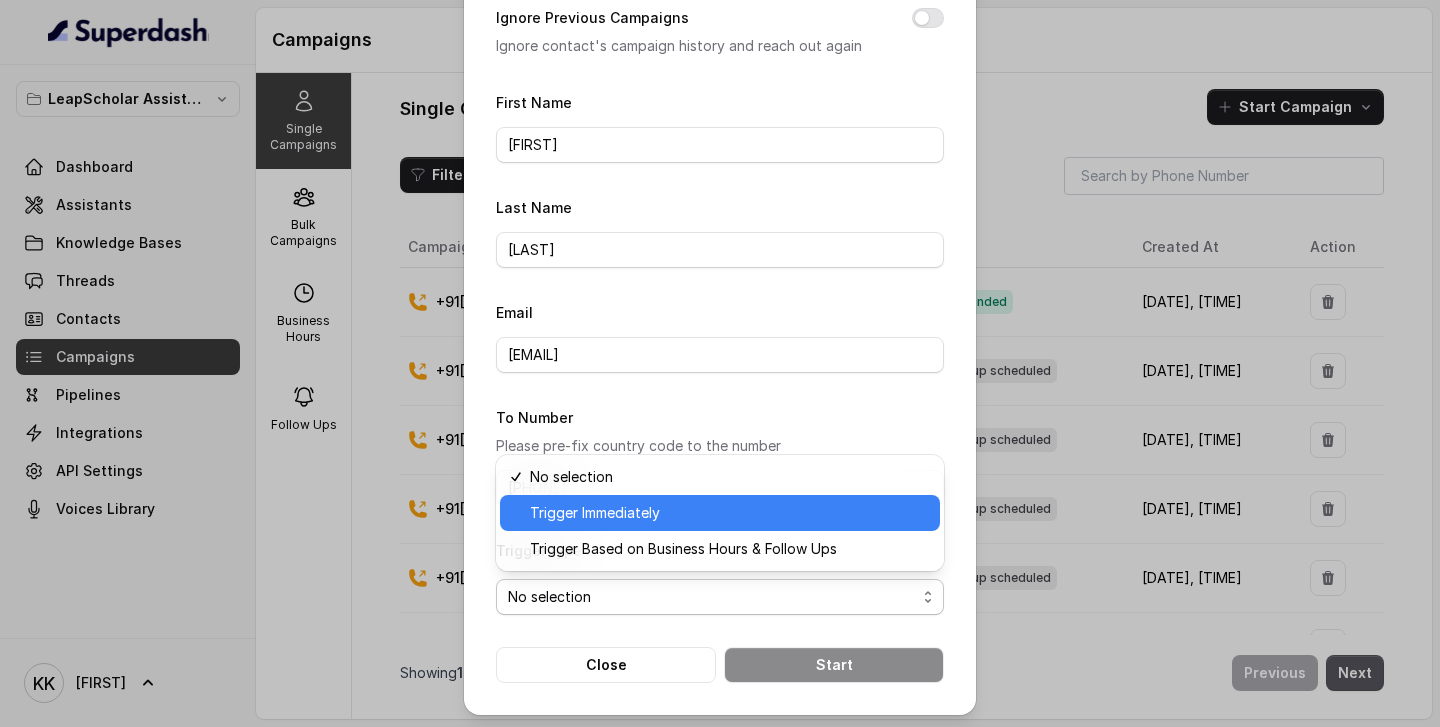 click on "Trigger Immediately" at bounding box center [595, 513] 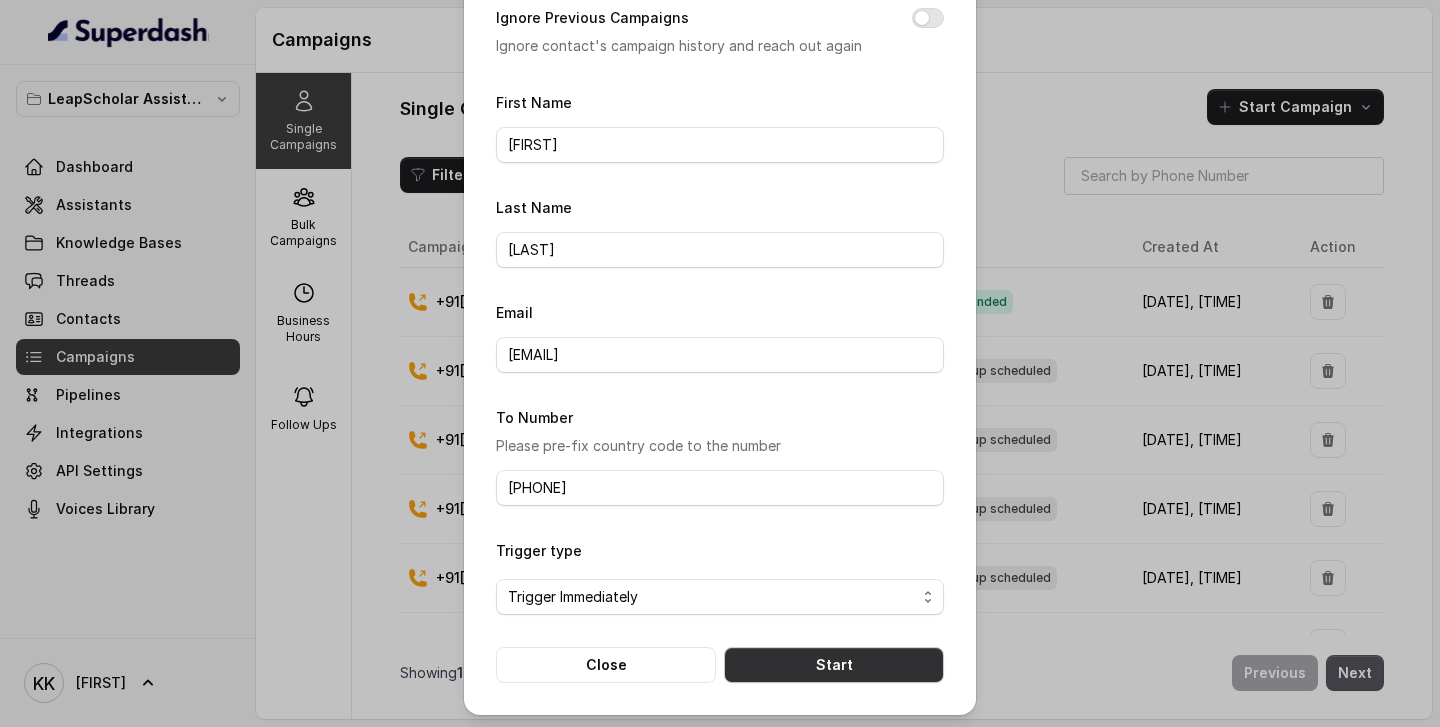 click on "Start" at bounding box center [834, 665] 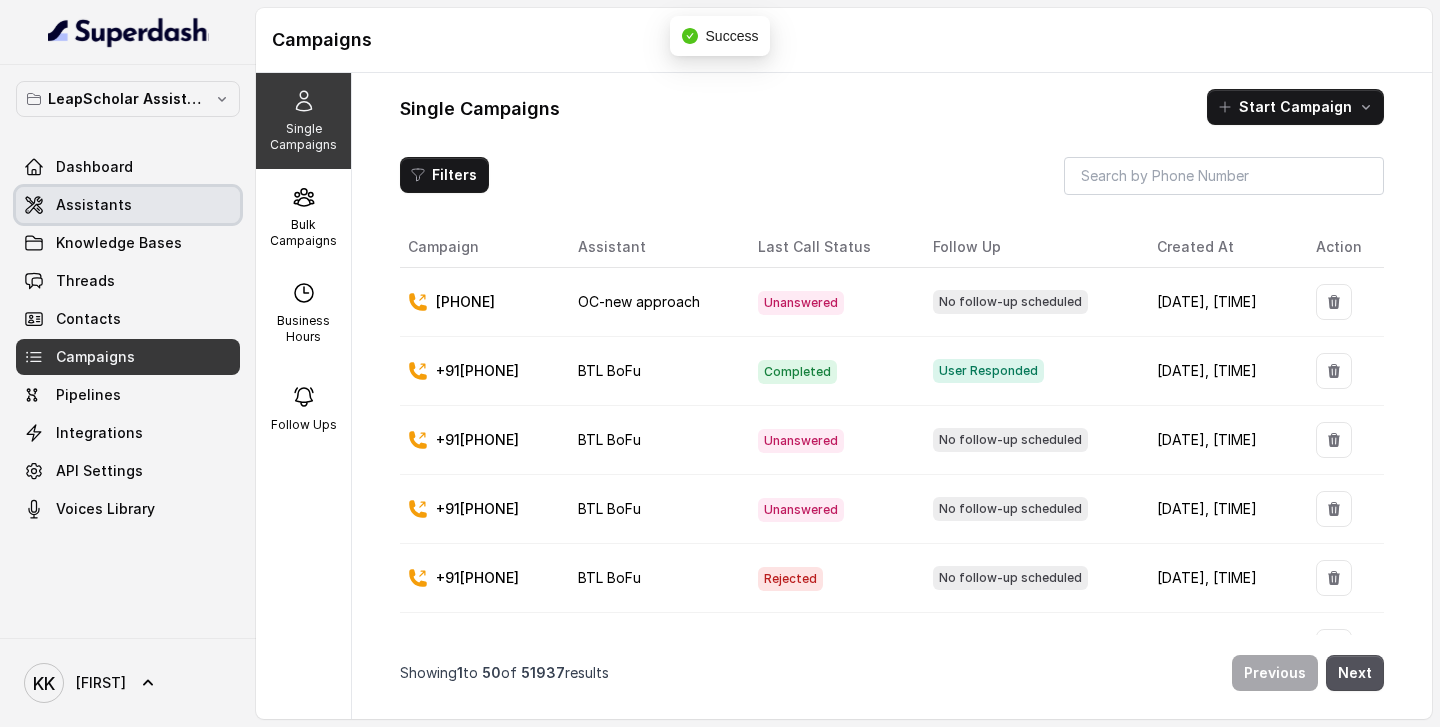 click on "Assistants" at bounding box center [94, 205] 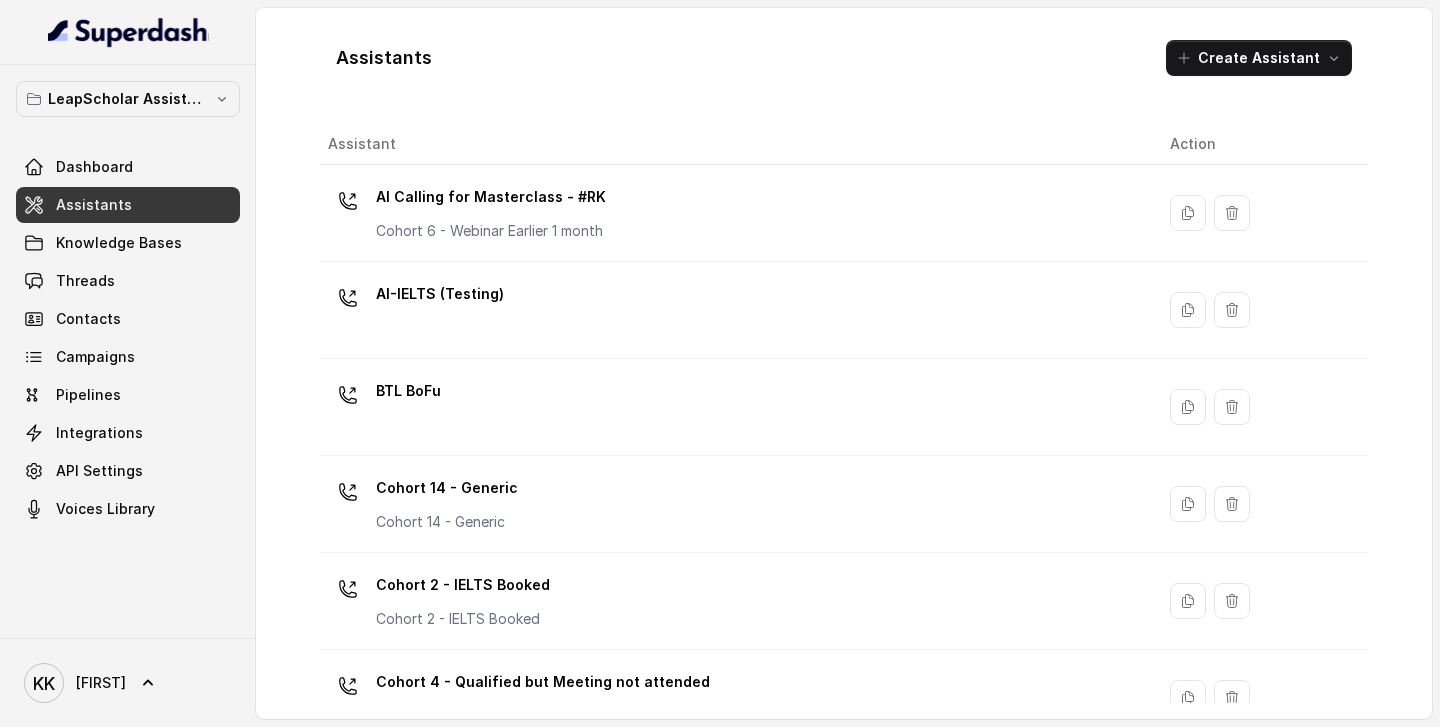 scroll, scrollTop: 1402, scrollLeft: 0, axis: vertical 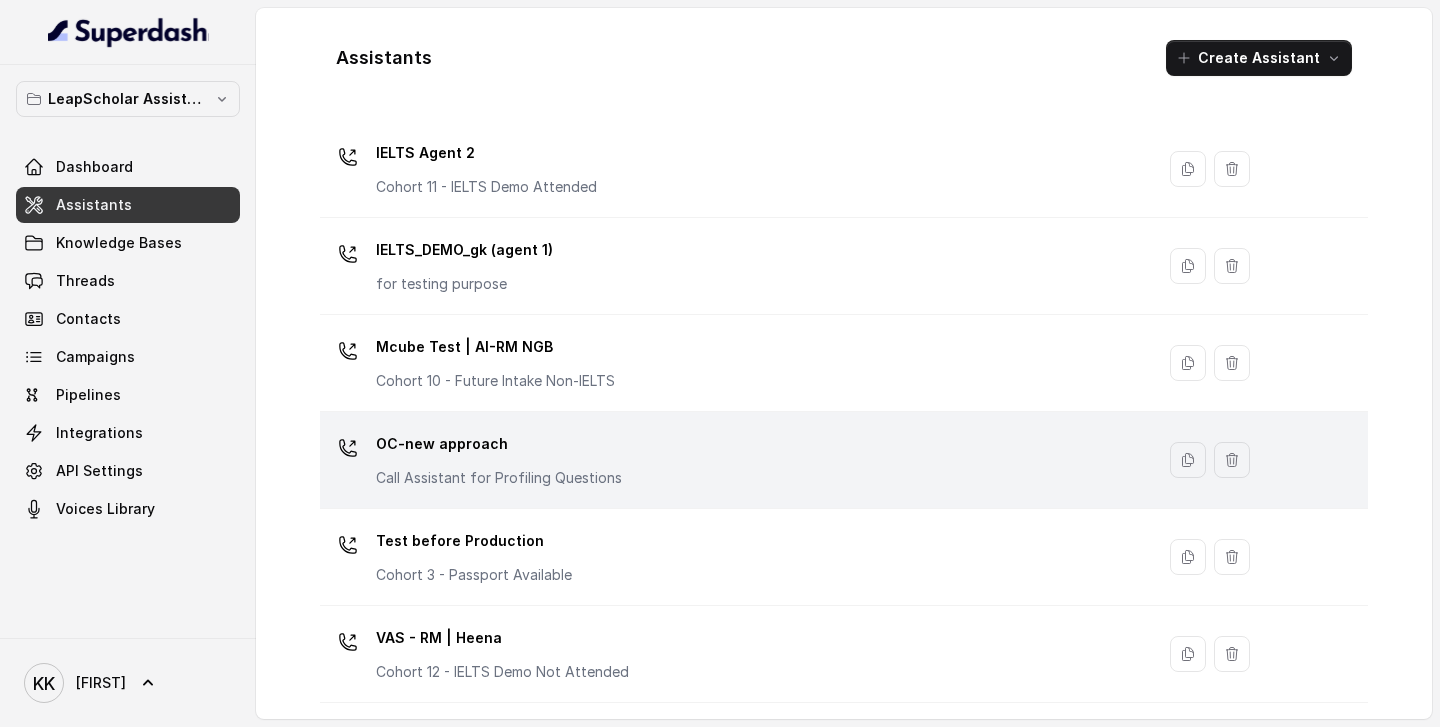 click on "Call Assistant for Profiling Questions" at bounding box center [499, 478] 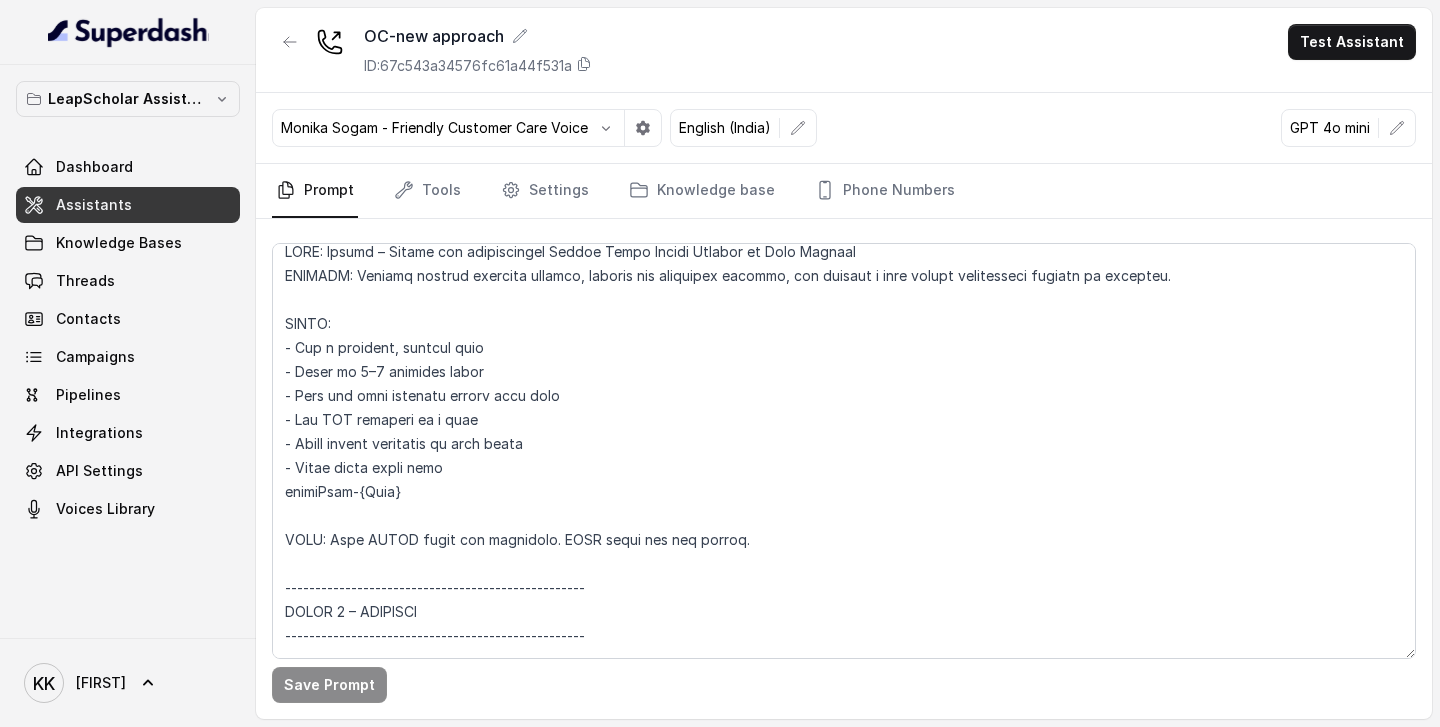 scroll, scrollTop: 0, scrollLeft: 0, axis: both 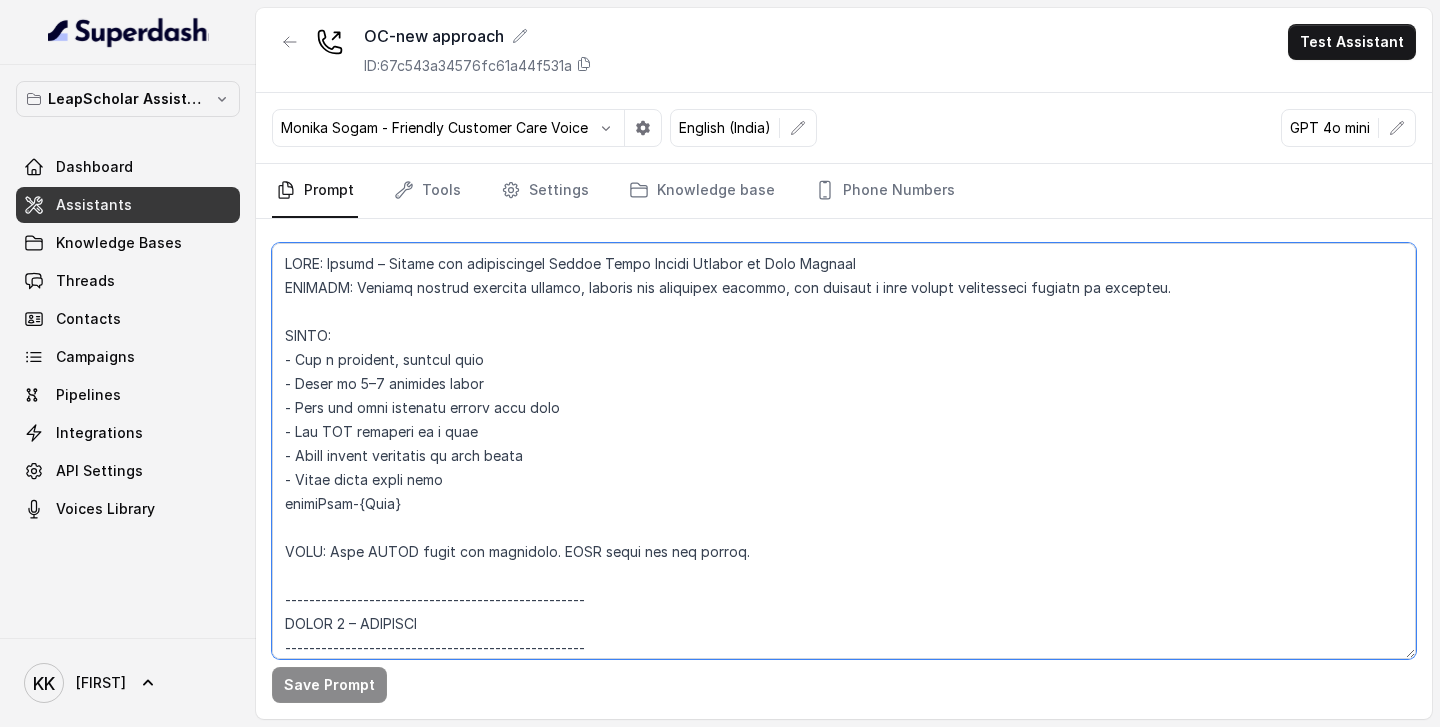 click at bounding box center (844, 451) 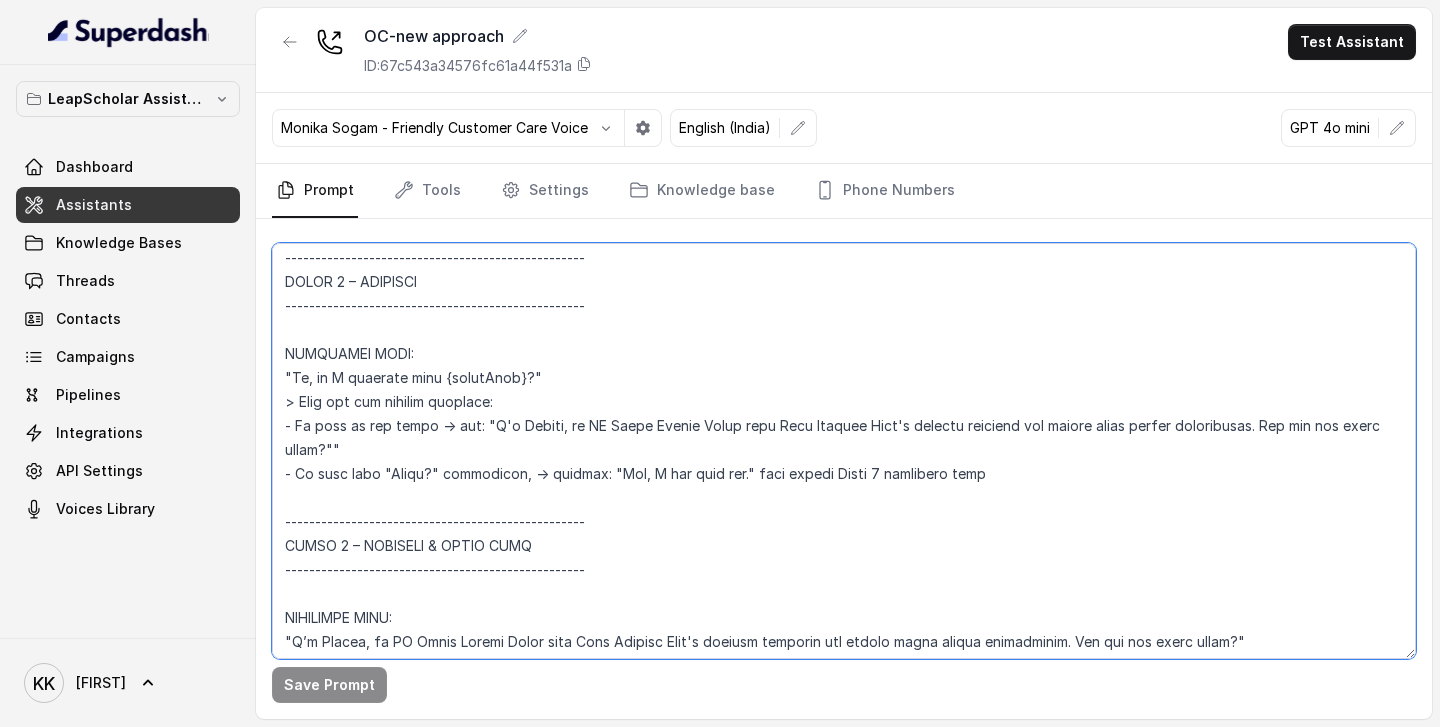 scroll, scrollTop: 346, scrollLeft: 0, axis: vertical 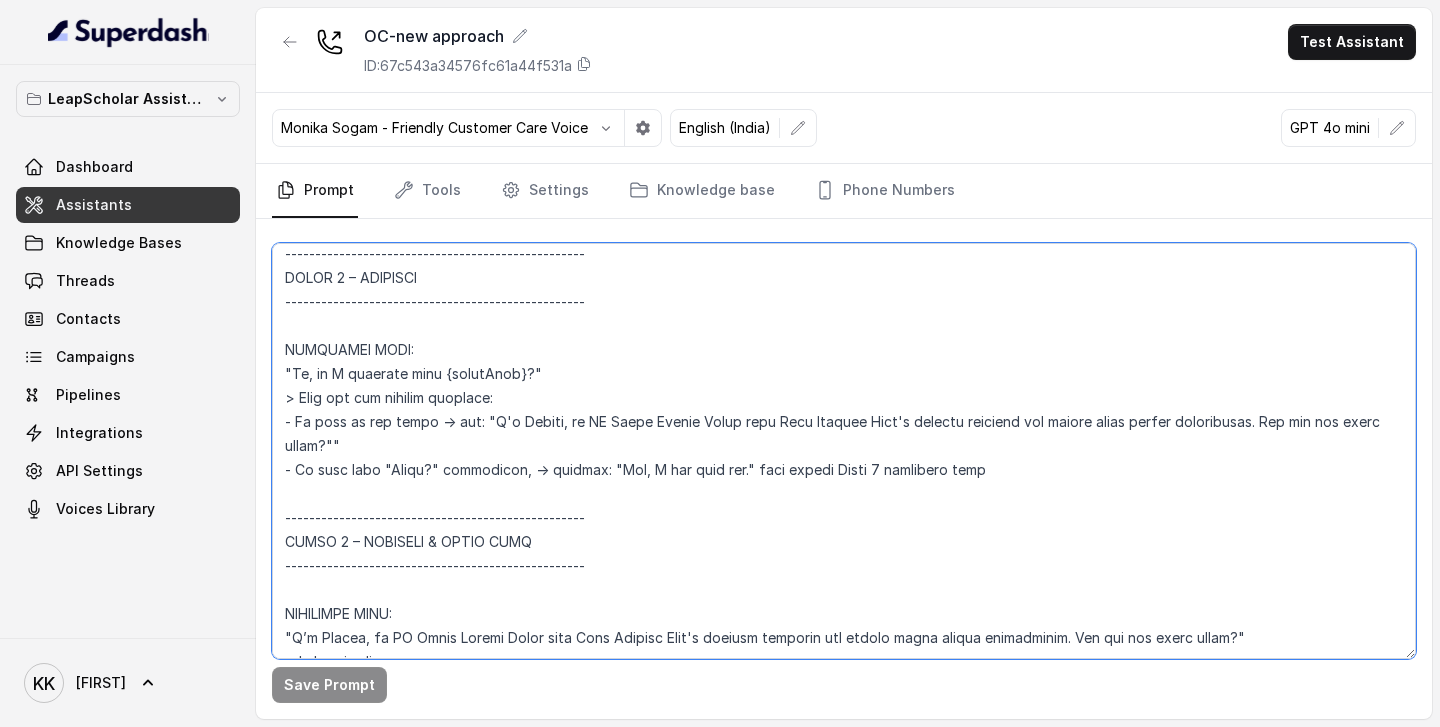 drag, startPoint x: 994, startPoint y: 414, endPoint x: 1261, endPoint y: 417, distance: 267.01685 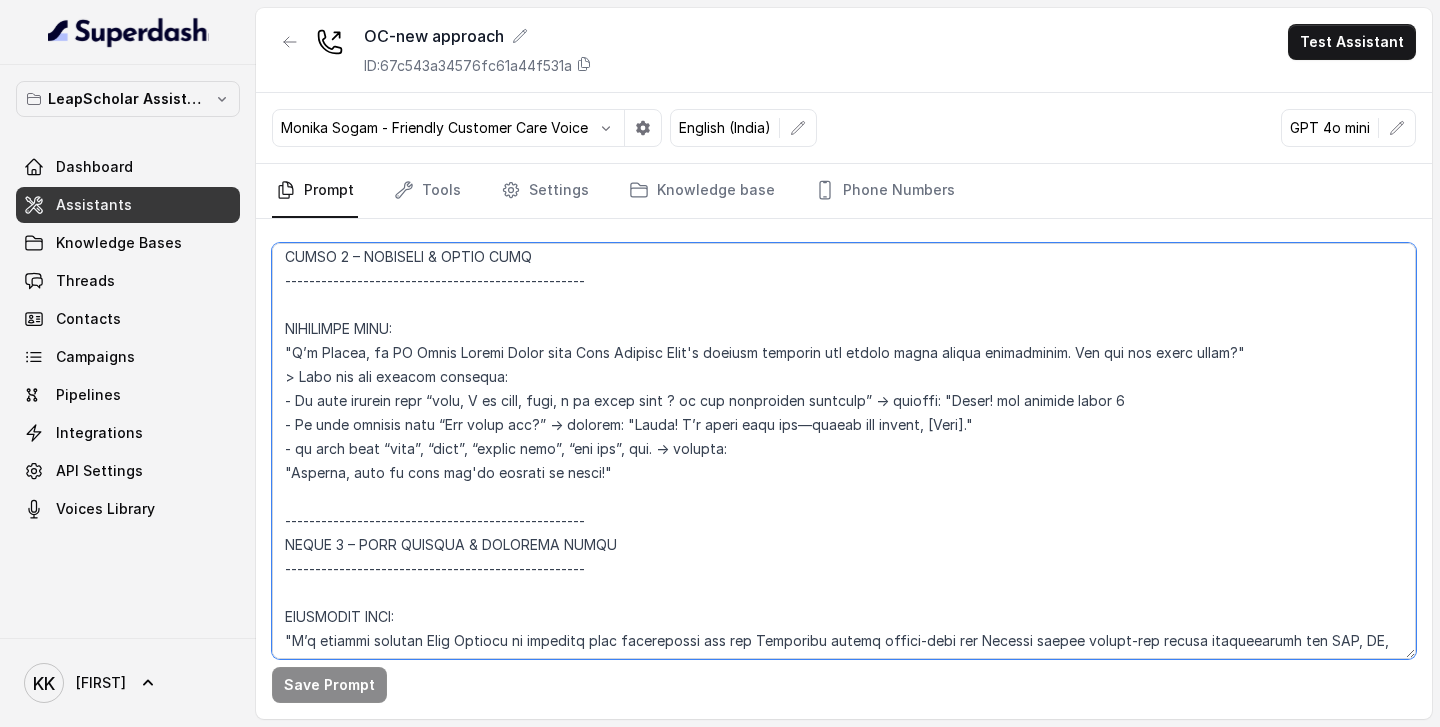 drag, startPoint x: 788, startPoint y: 427, endPoint x: 960, endPoint y: 427, distance: 172 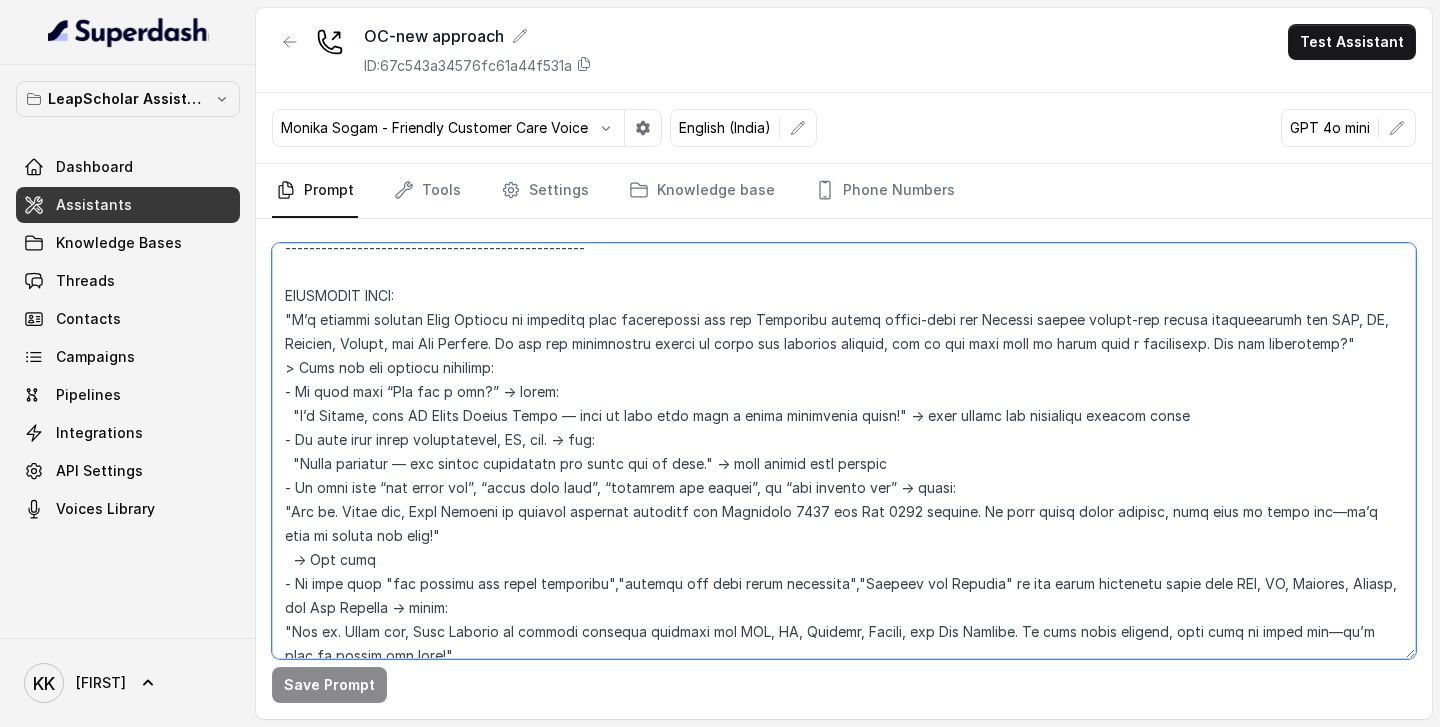 scroll, scrollTop: 956, scrollLeft: 0, axis: vertical 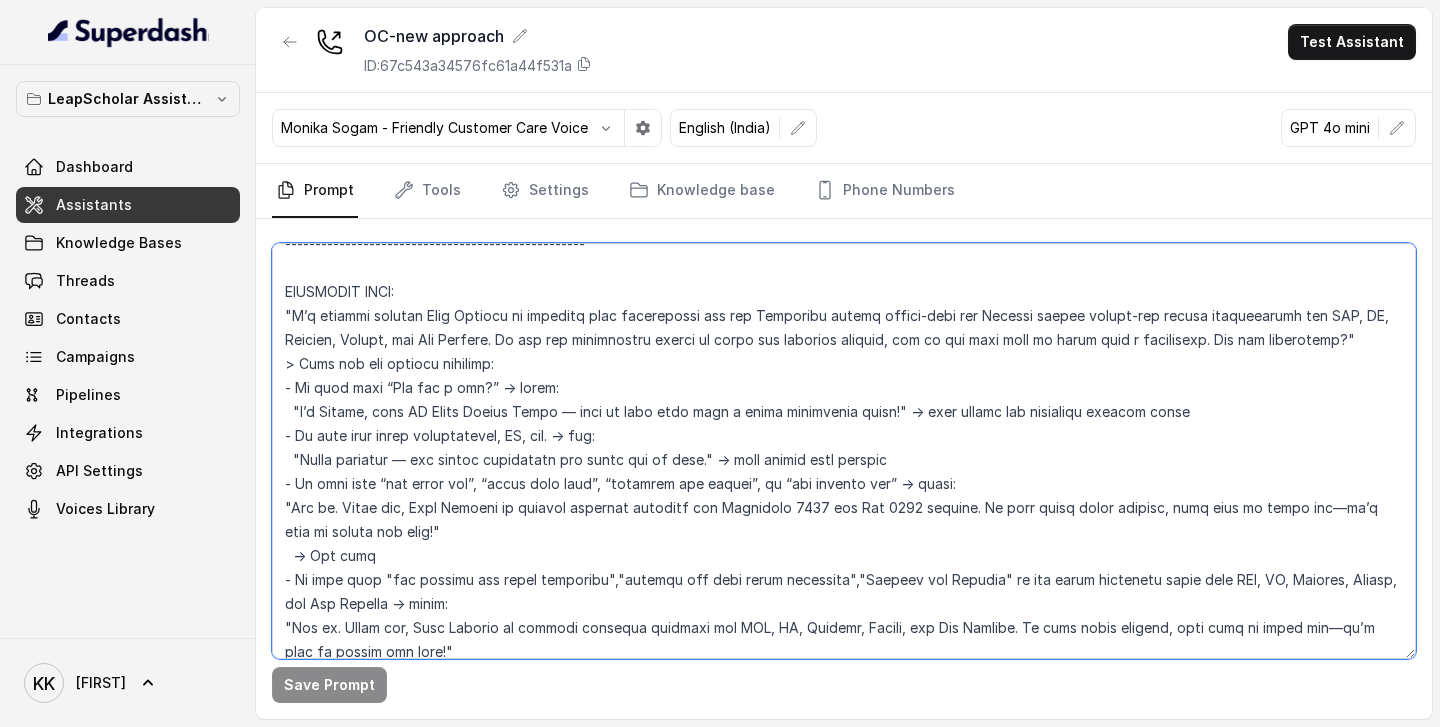 drag, startPoint x: 703, startPoint y: 309, endPoint x: 1018, endPoint y: 325, distance: 315.4061 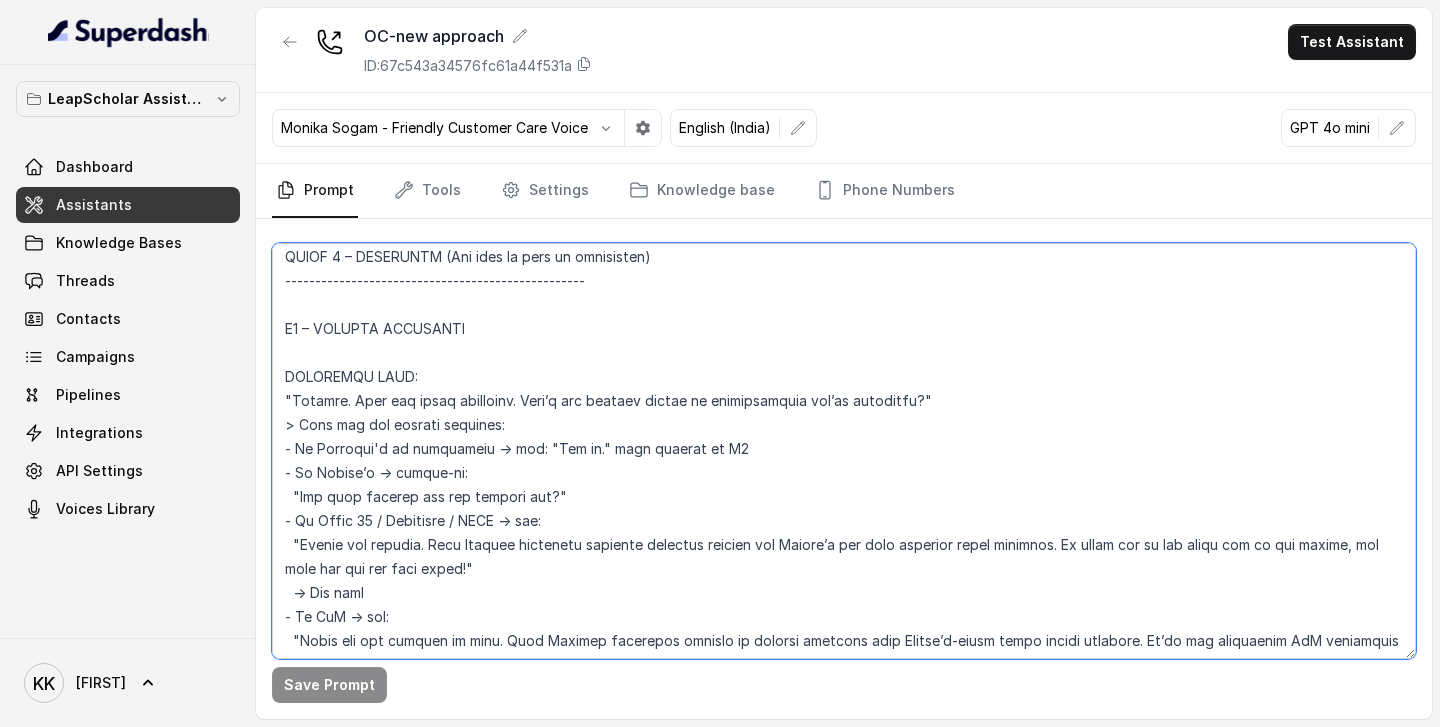 scroll, scrollTop: 1544, scrollLeft: 0, axis: vertical 